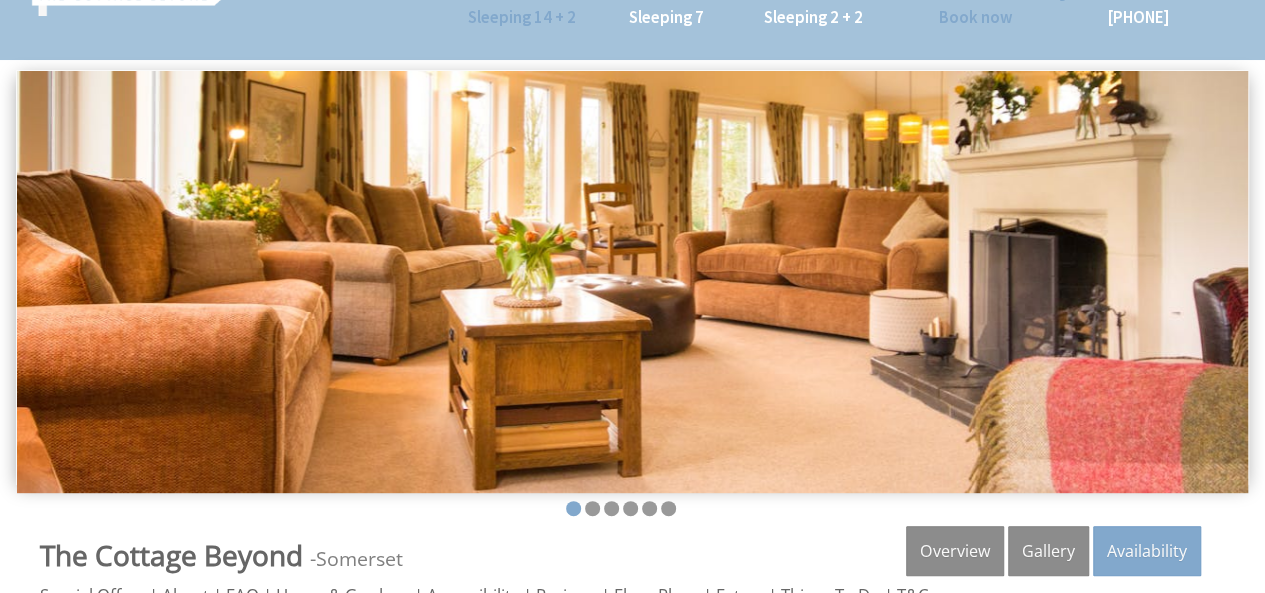 scroll, scrollTop: 500, scrollLeft: 0, axis: vertical 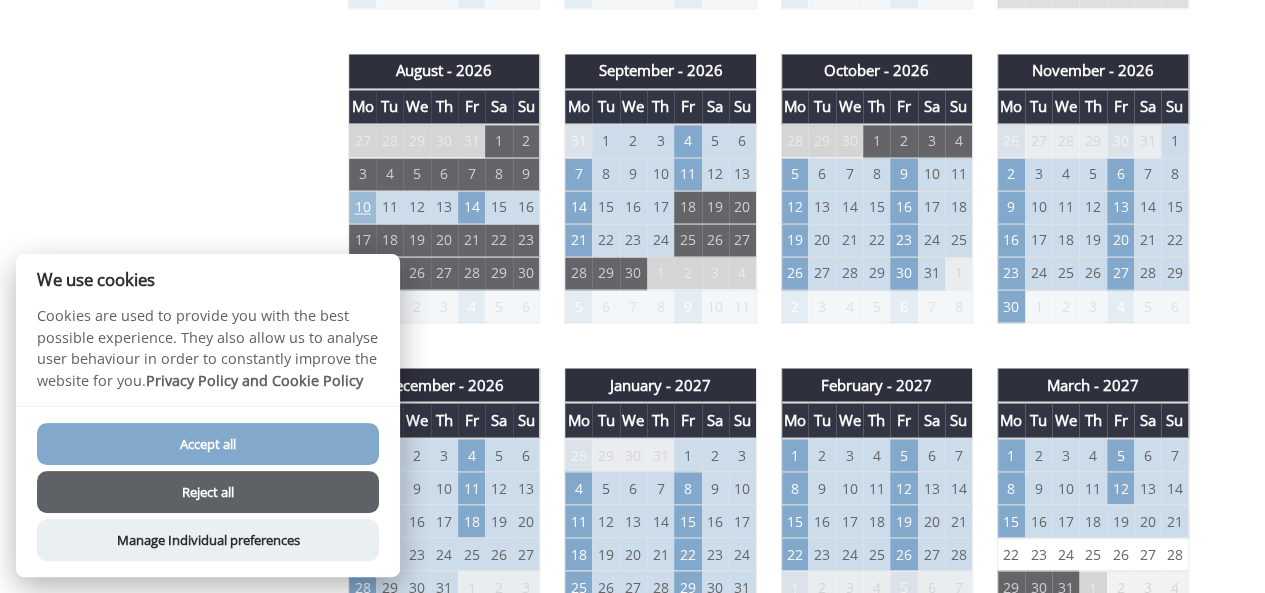 click on "10" at bounding box center (362, 207) 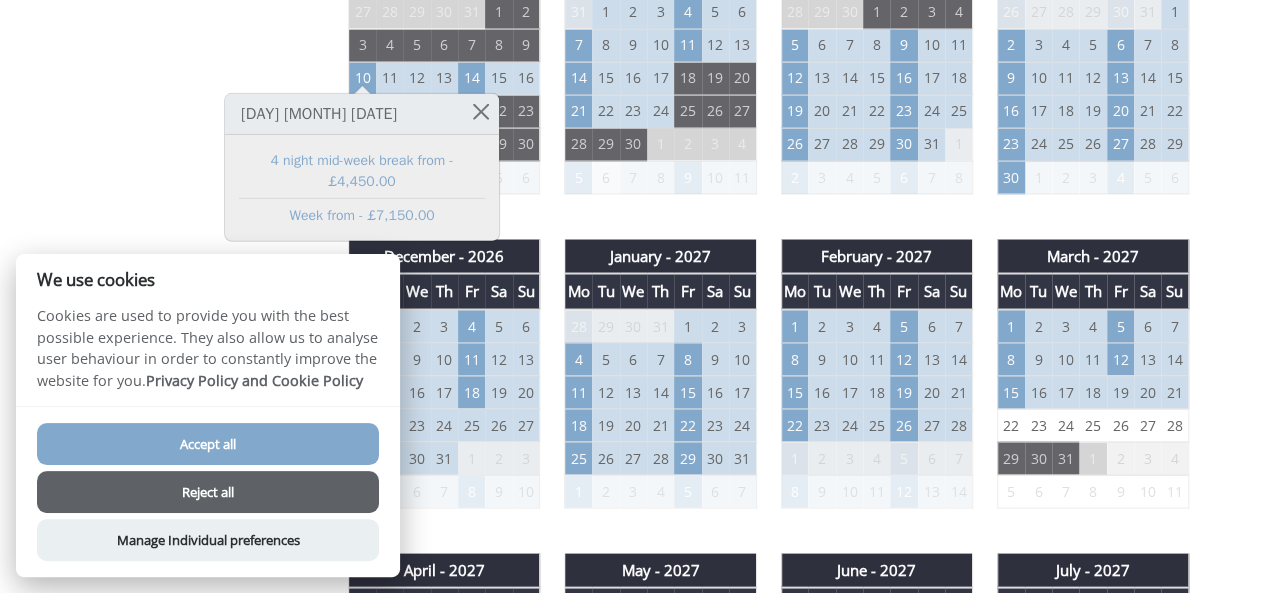 scroll, scrollTop: 1600, scrollLeft: 0, axis: vertical 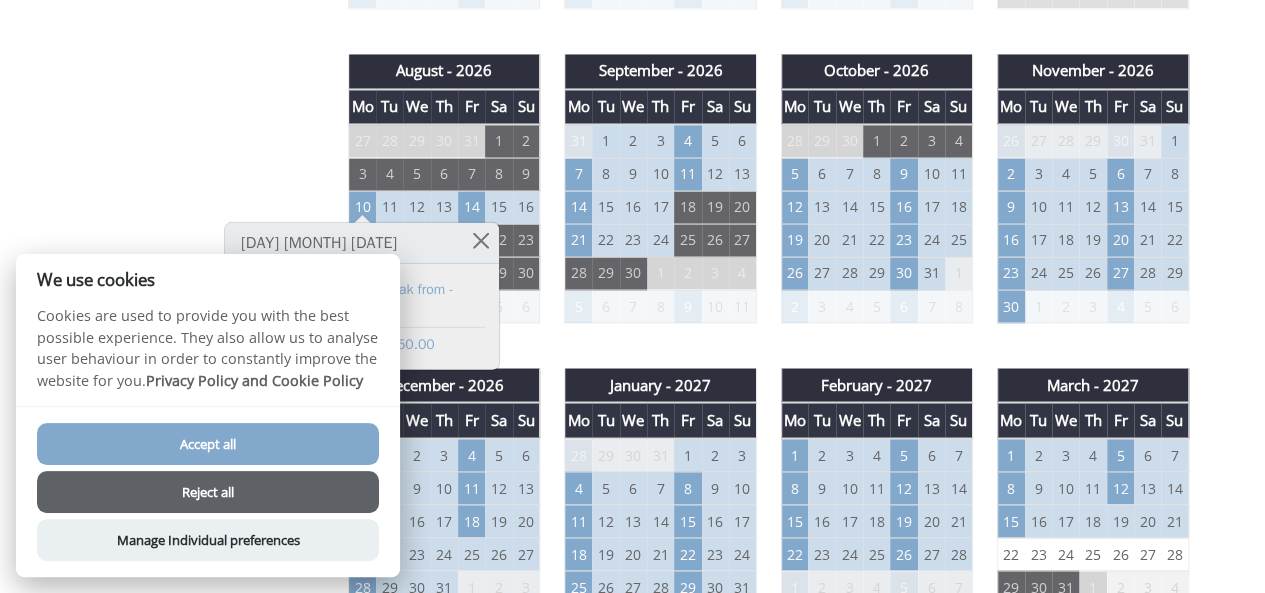 click on "Reject all" at bounding box center (208, 492) 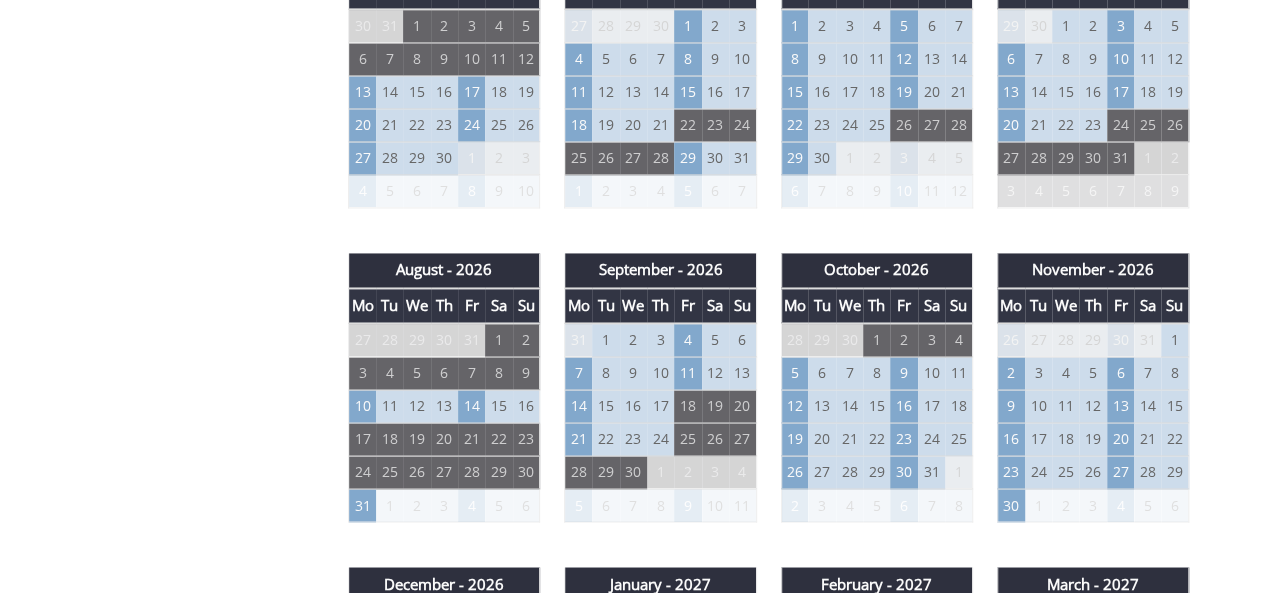 scroll, scrollTop: 1400, scrollLeft: 0, axis: vertical 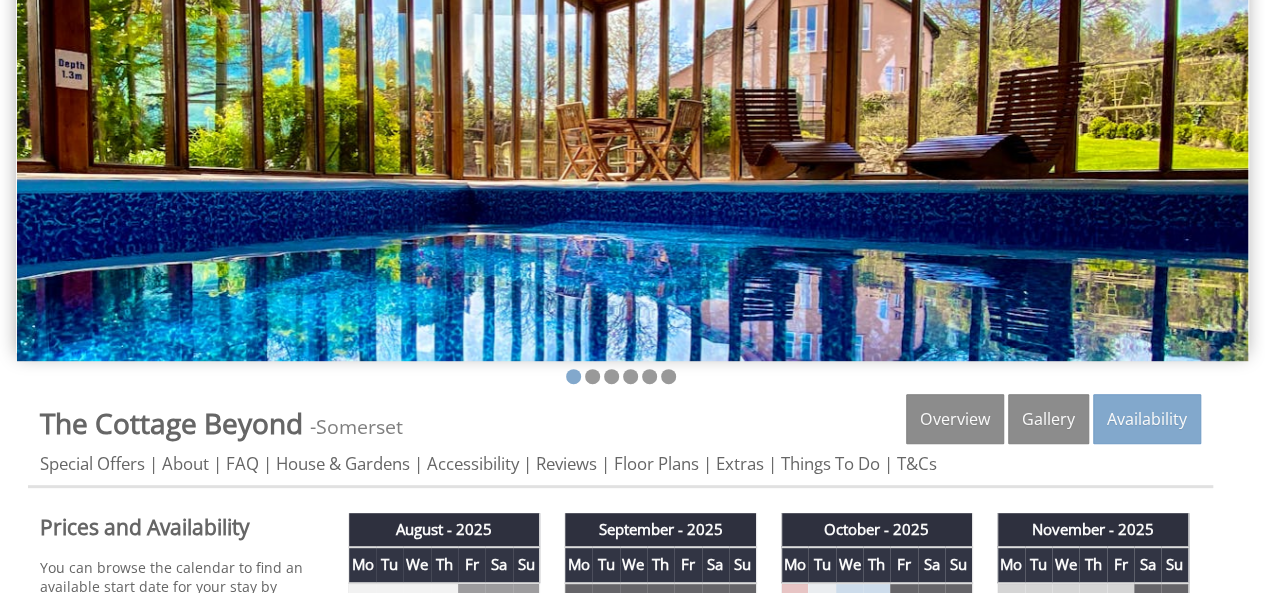 click at bounding box center [632, 150] 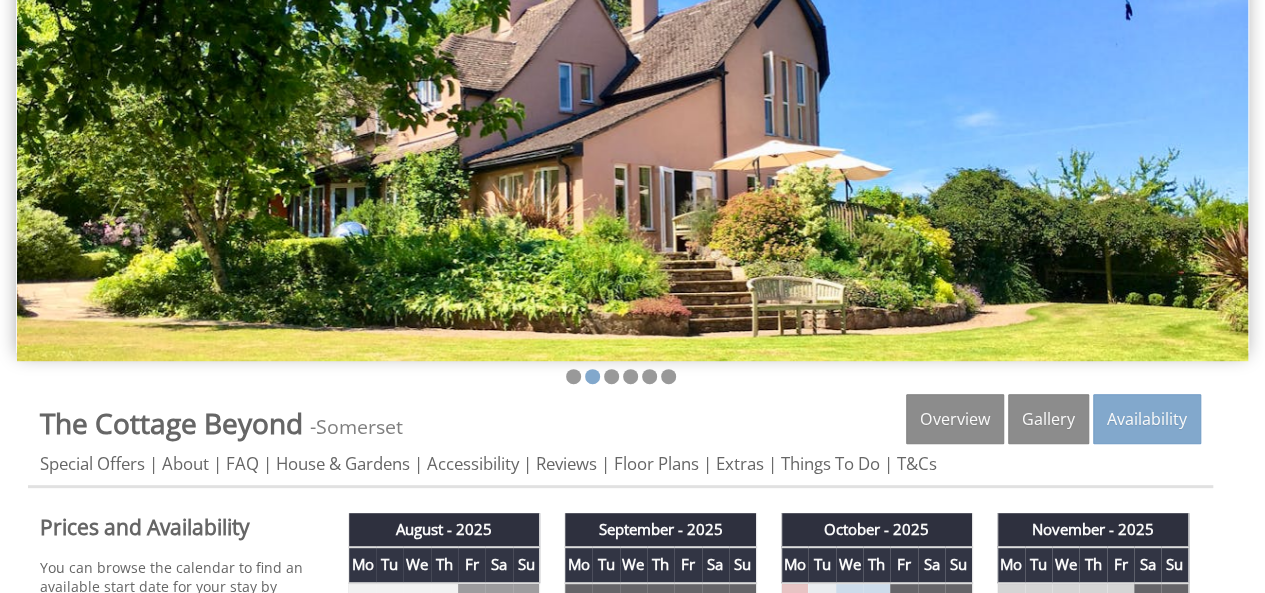 drag, startPoint x: 763, startPoint y: 255, endPoint x: 211, endPoint y: 243, distance: 552.13043 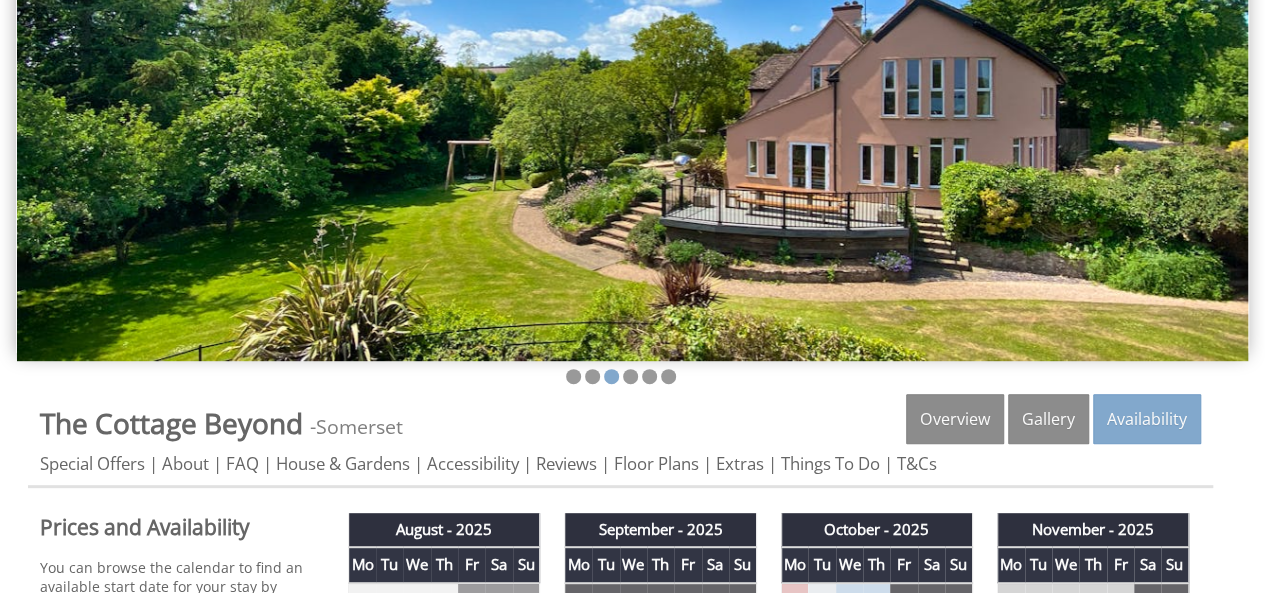 drag, startPoint x: 973, startPoint y: 188, endPoint x: 603, endPoint y: 206, distance: 370.4376 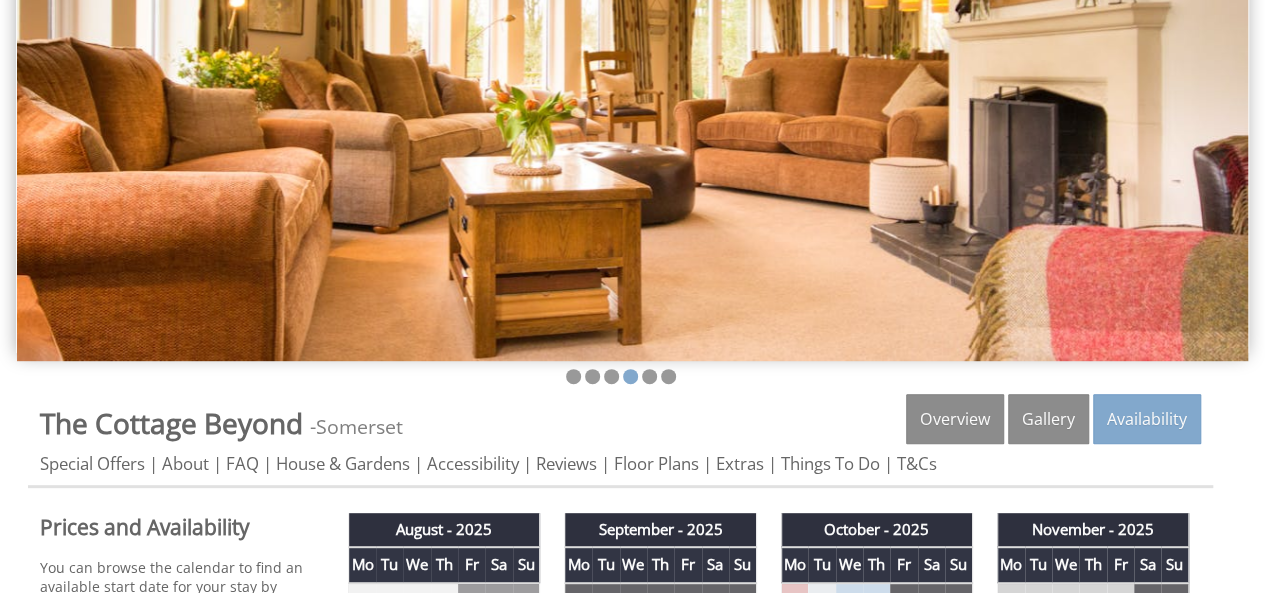 drag, startPoint x: 822, startPoint y: 213, endPoint x: 539, endPoint y: 229, distance: 283.45193 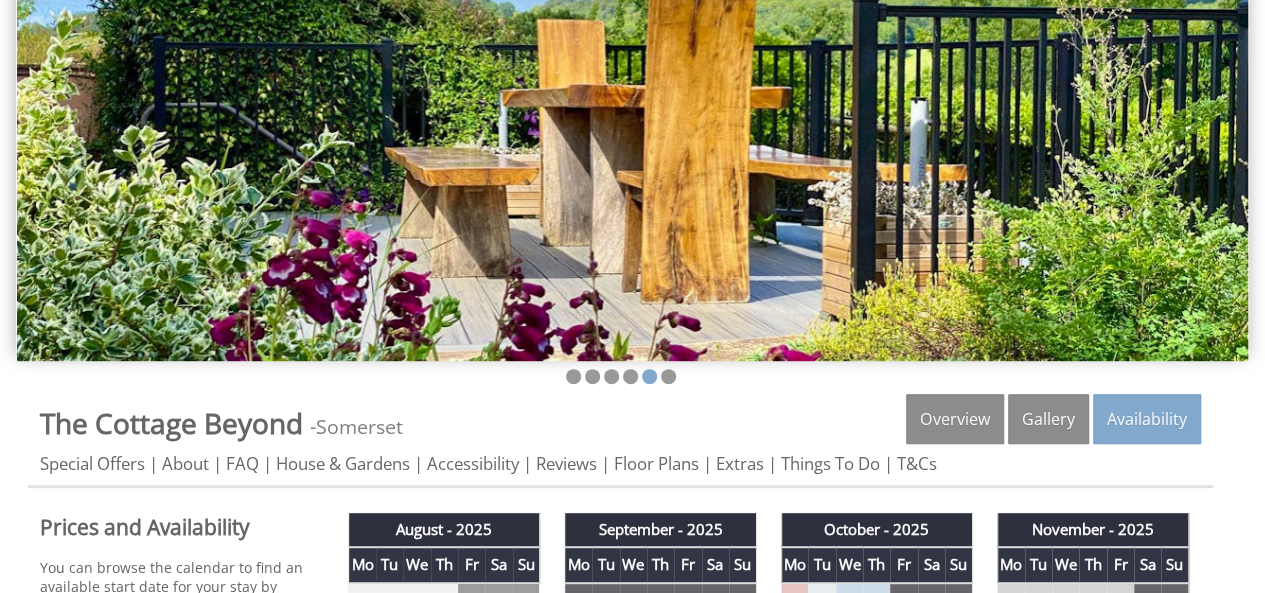 drag, startPoint x: 722, startPoint y: 222, endPoint x: 464, endPoint y: 228, distance: 258.06976 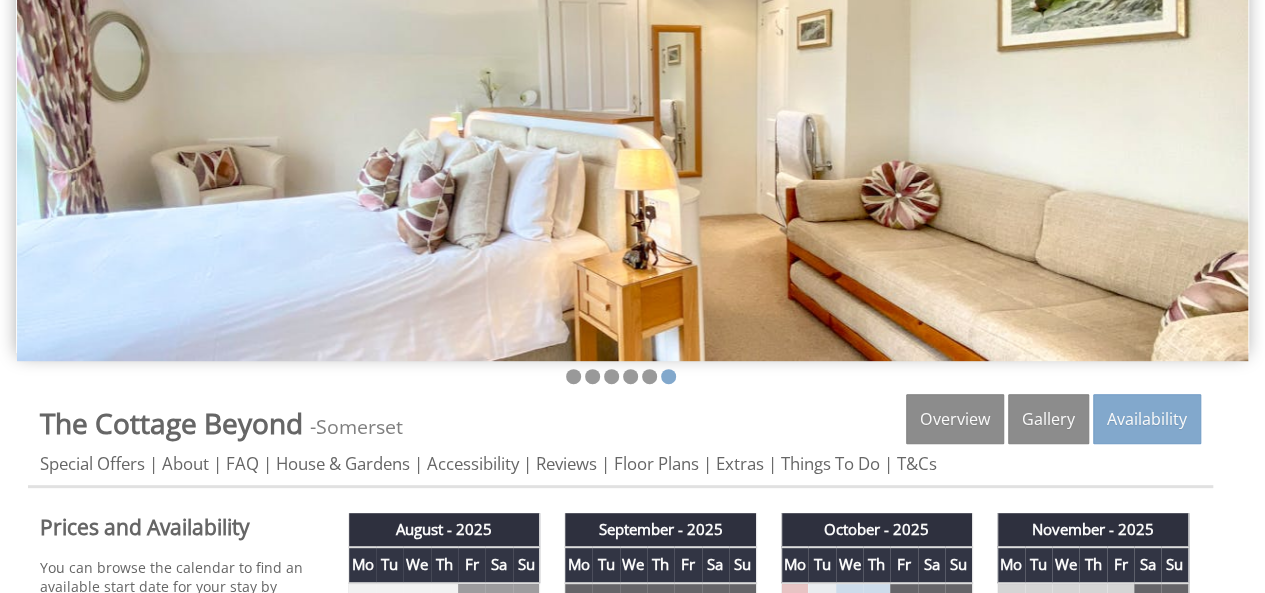 drag, startPoint x: 672, startPoint y: 215, endPoint x: 392, endPoint y: 226, distance: 280.21597 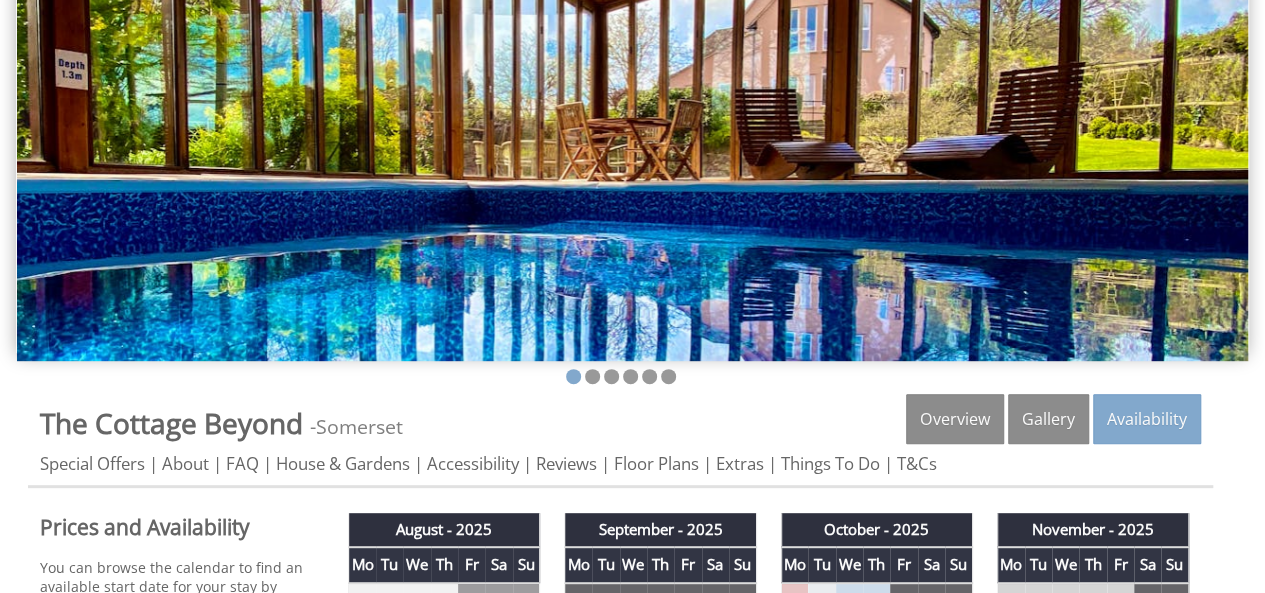 drag, startPoint x: 623, startPoint y: 213, endPoint x: 505, endPoint y: 213, distance: 118 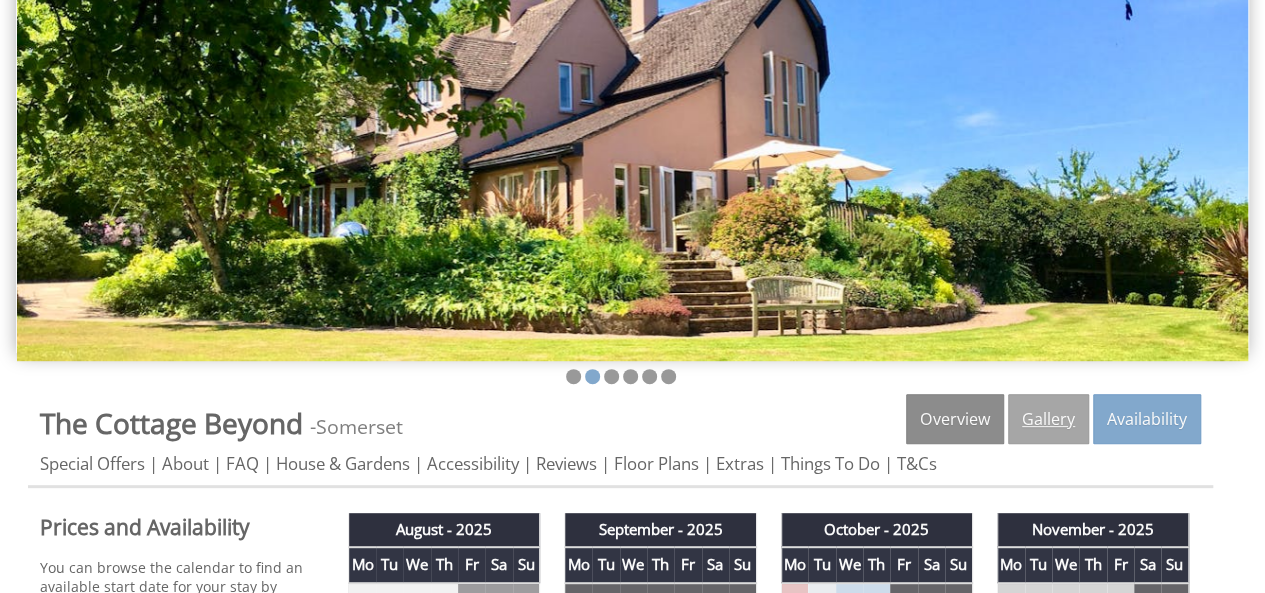 click on "Gallery" at bounding box center (1048, 419) 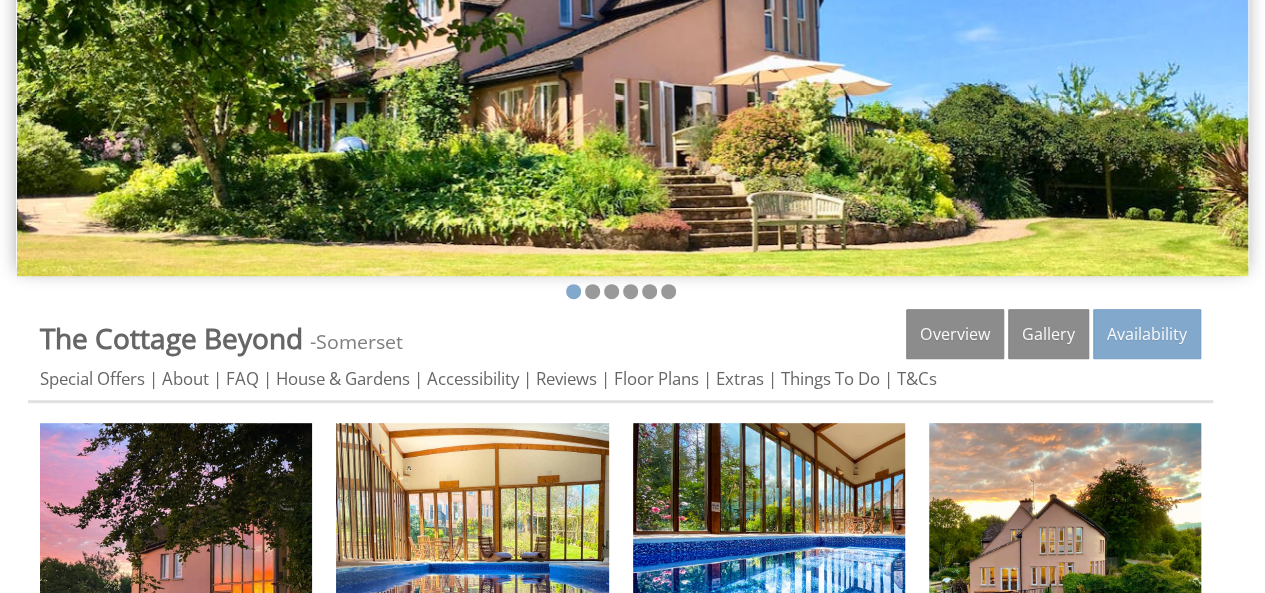 scroll, scrollTop: 500, scrollLeft: 0, axis: vertical 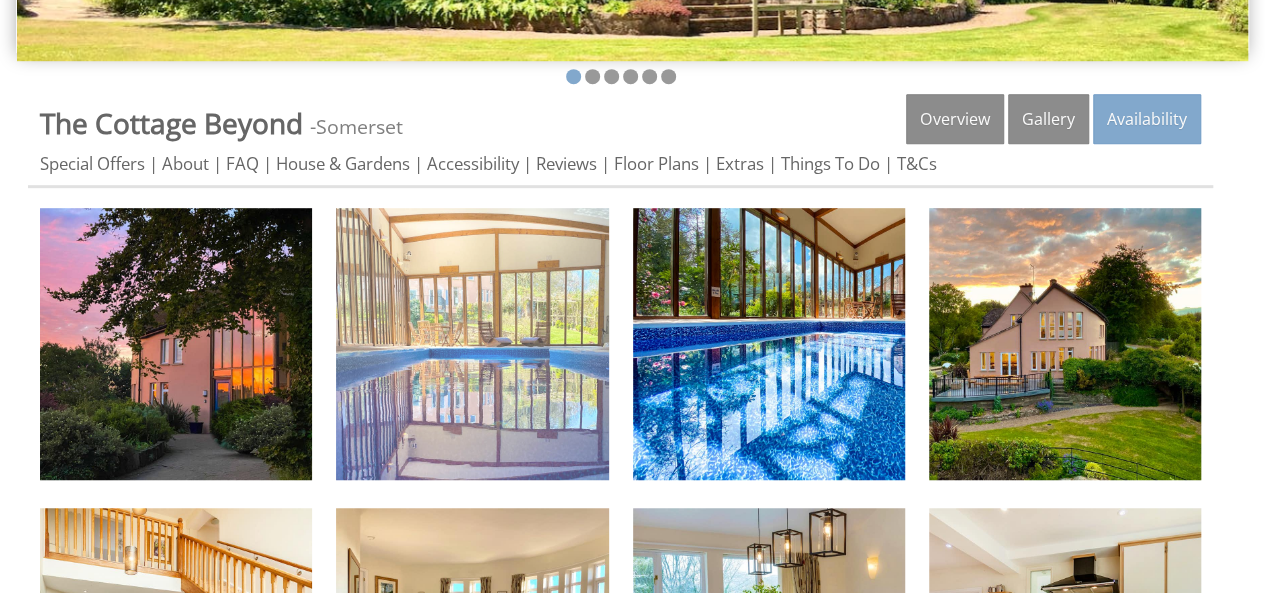 click at bounding box center [472, 344] 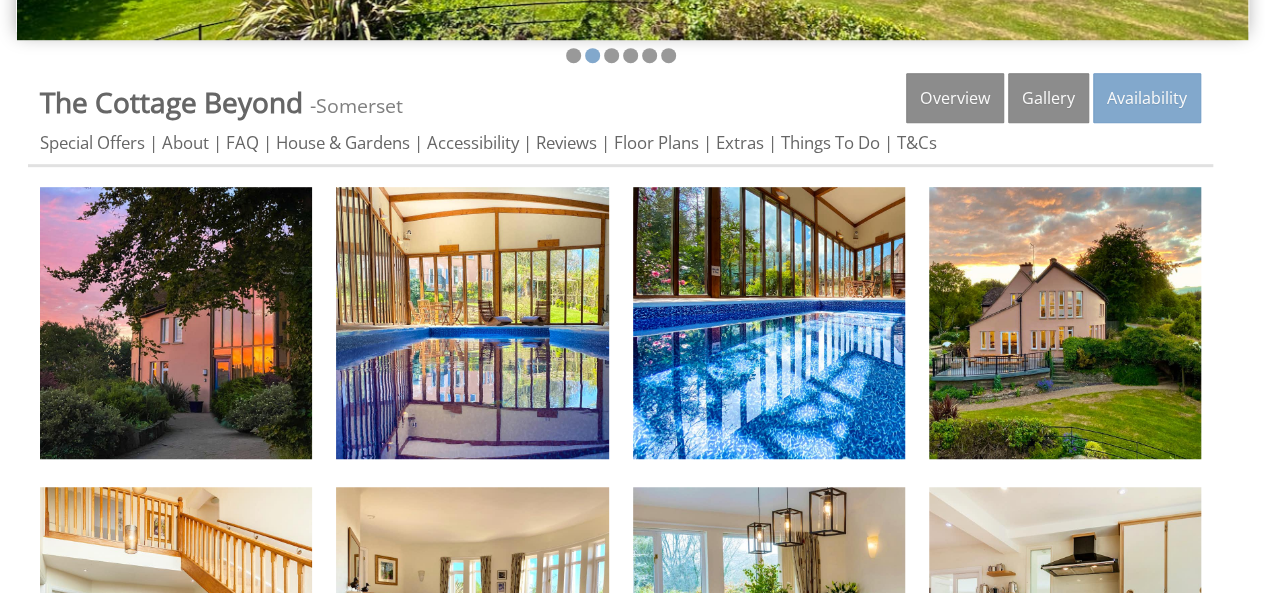 scroll, scrollTop: 240, scrollLeft: 0, axis: vertical 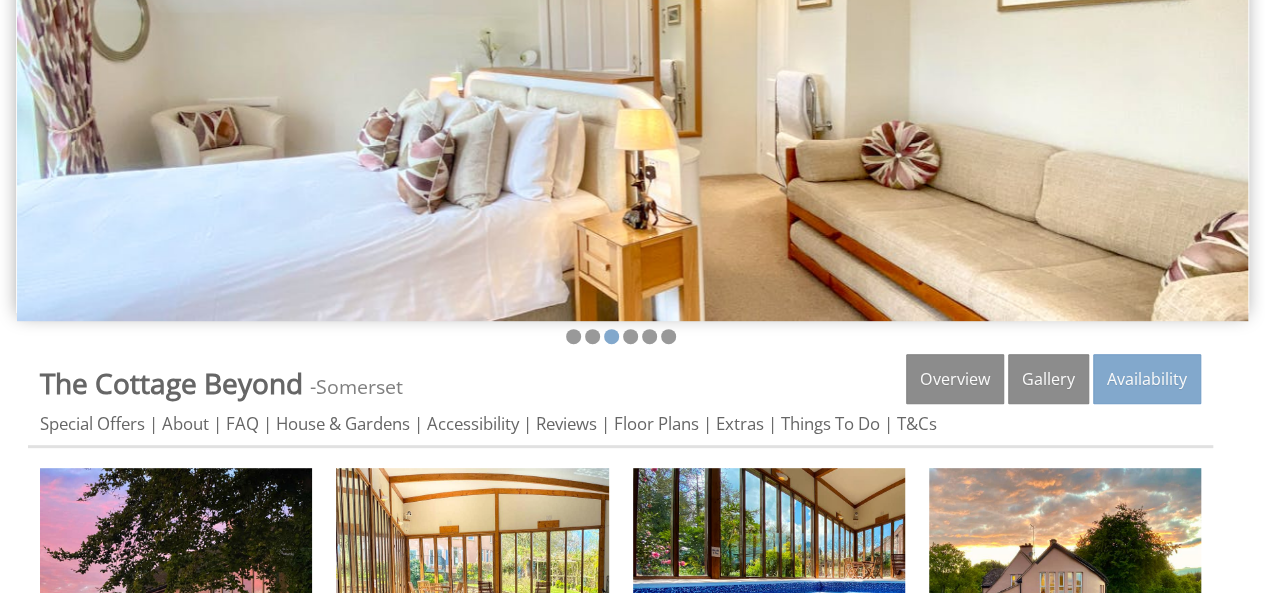 drag, startPoint x: 1213, startPoint y: 144, endPoint x: 751, endPoint y: 156, distance: 462.15582 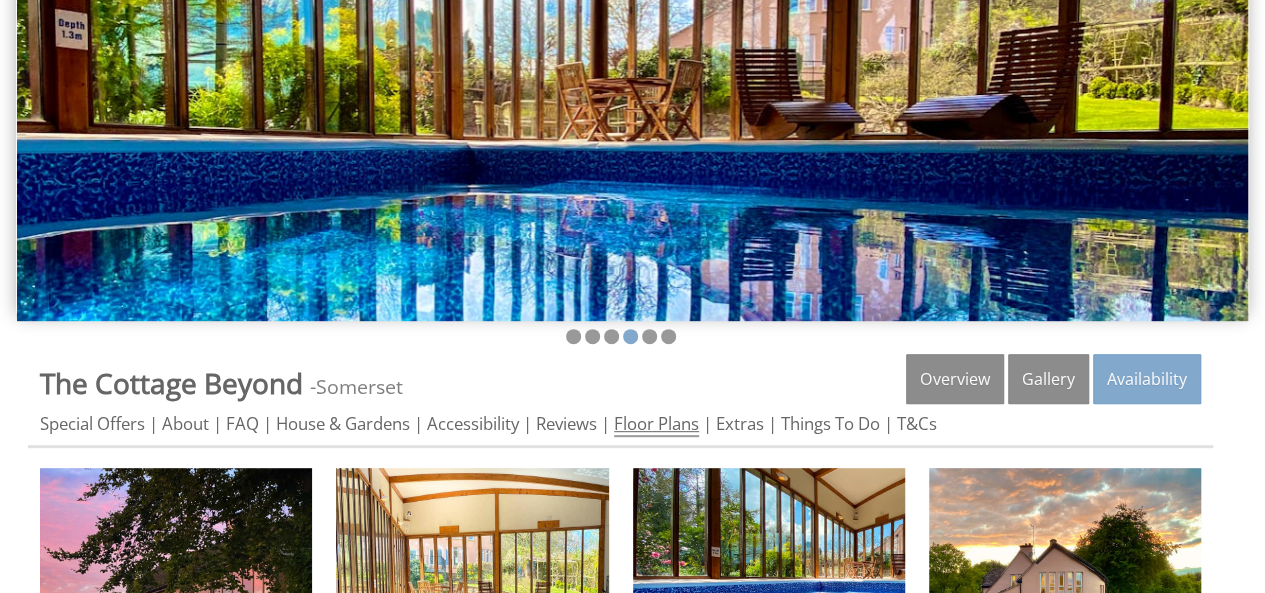 click on "Floor Plans" at bounding box center (656, 424) 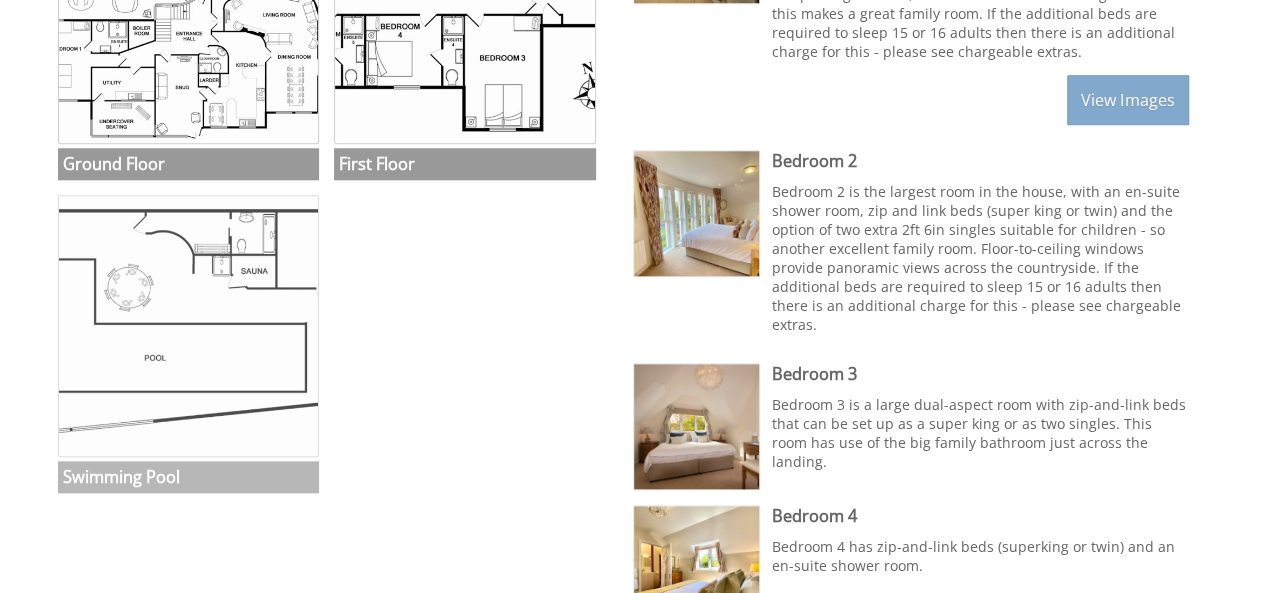 scroll, scrollTop: 900, scrollLeft: 0, axis: vertical 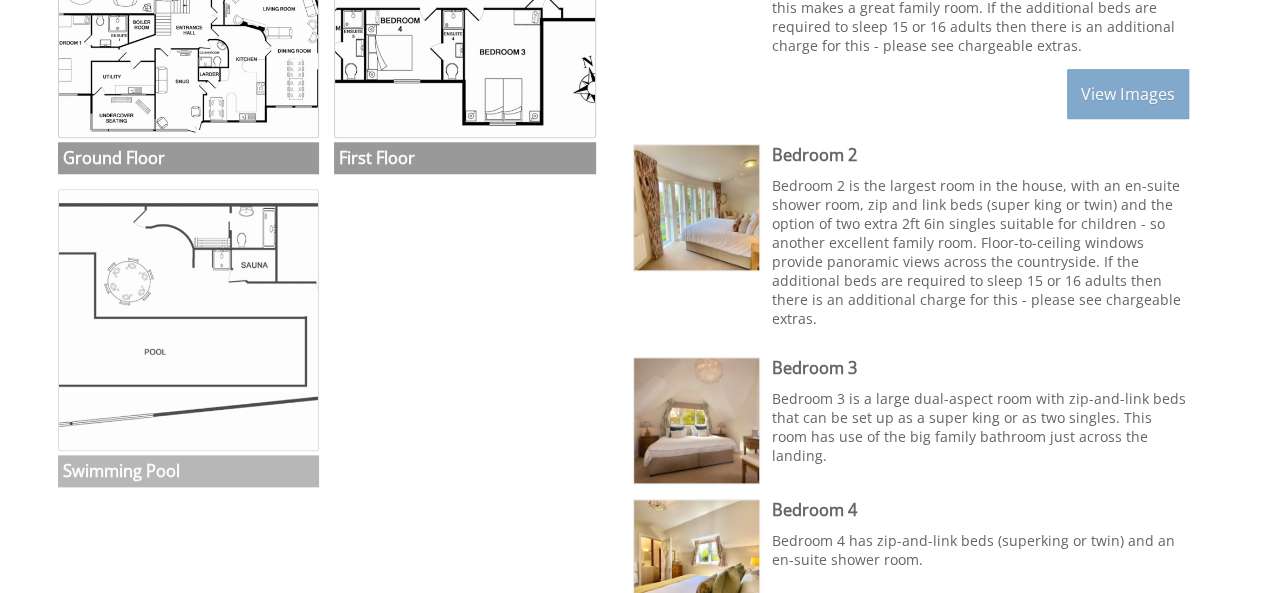 click at bounding box center (189, 320) 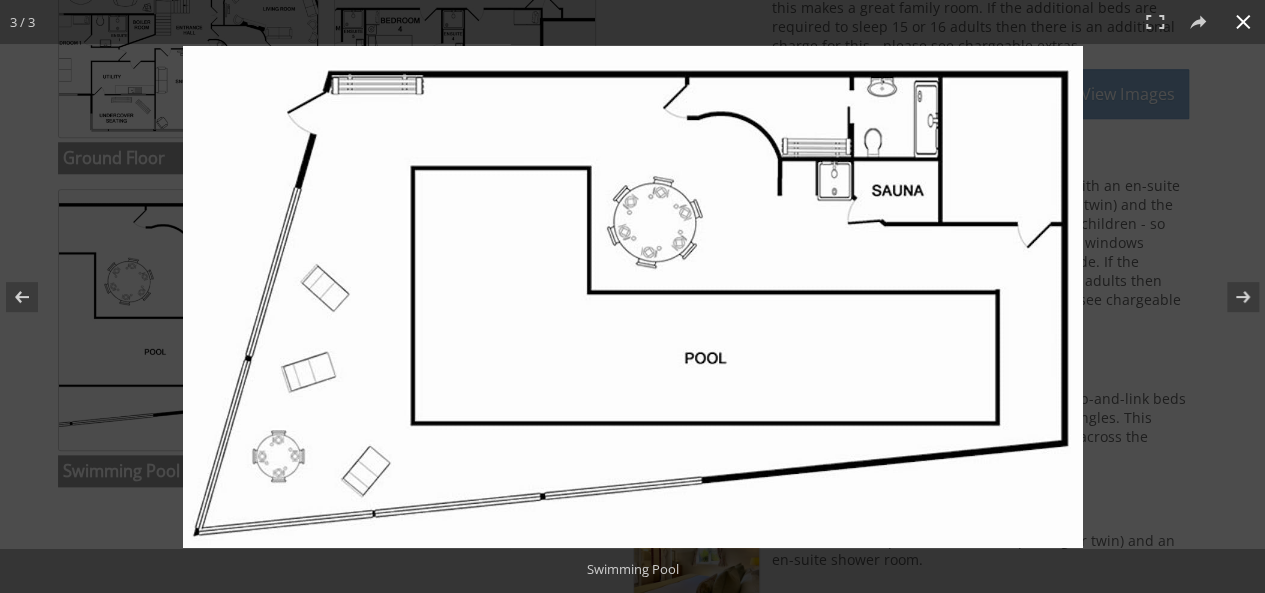 click at bounding box center (811, 340) 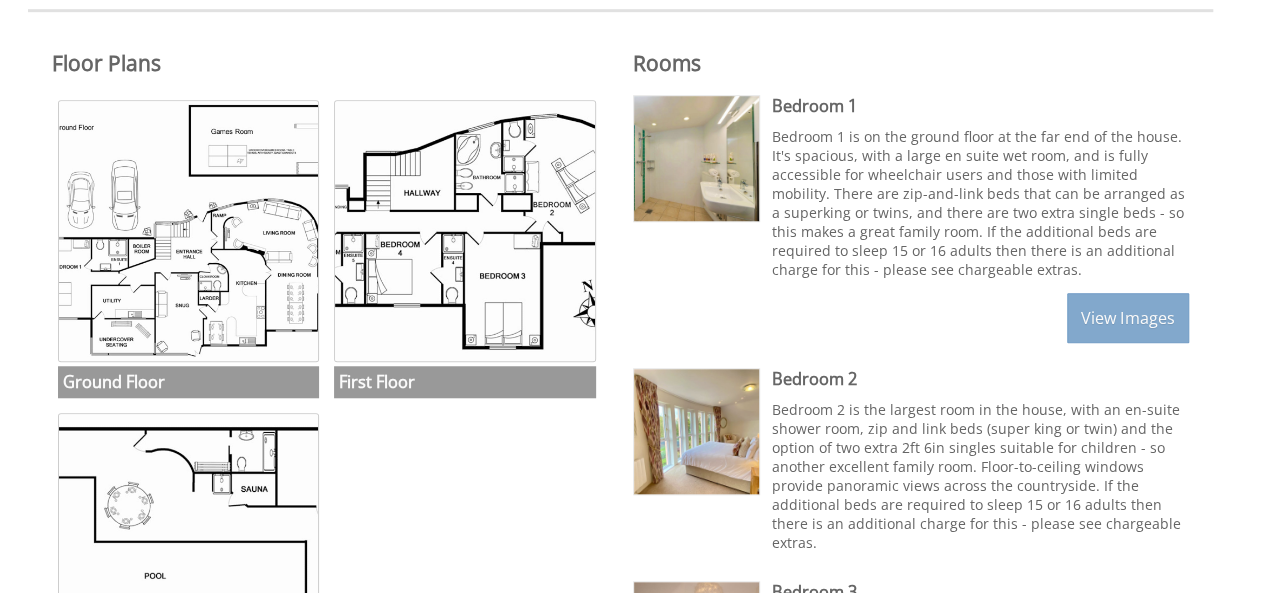 scroll, scrollTop: 710, scrollLeft: 0, axis: vertical 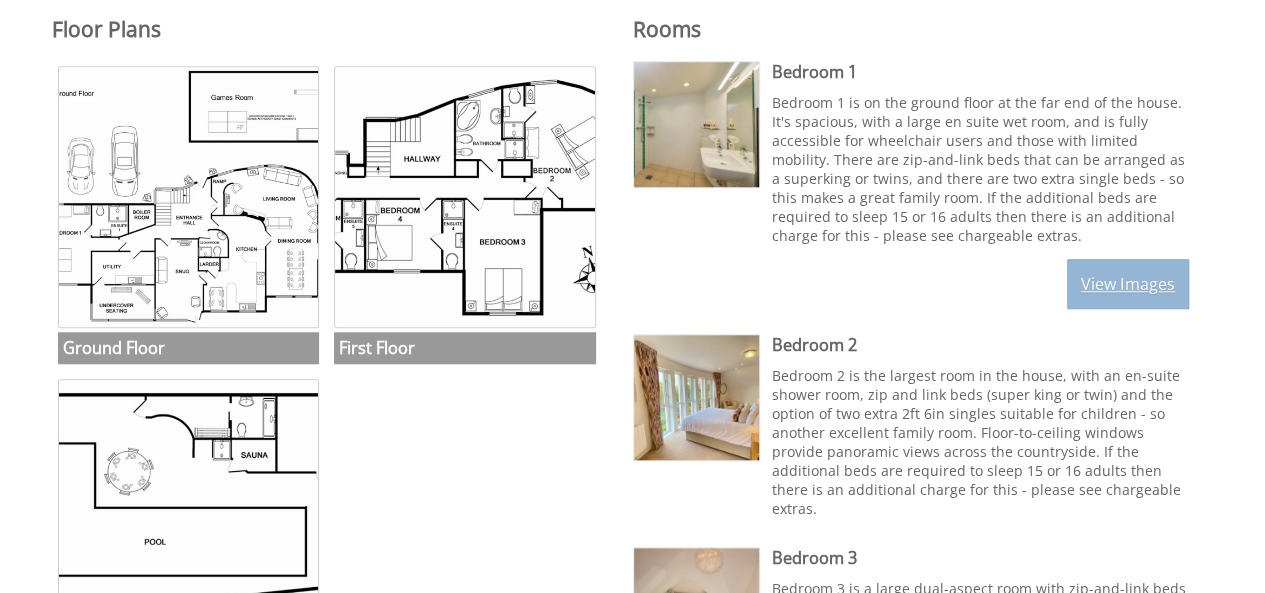 click on "View Images" at bounding box center (1128, 284) 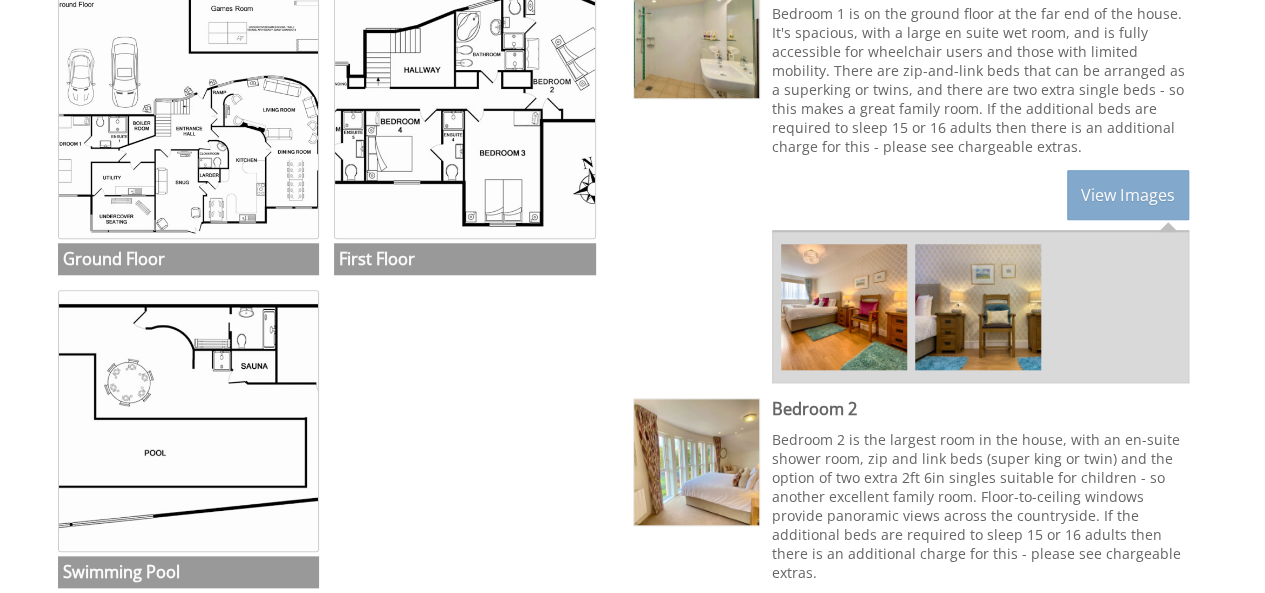 scroll, scrollTop: 710, scrollLeft: 0, axis: vertical 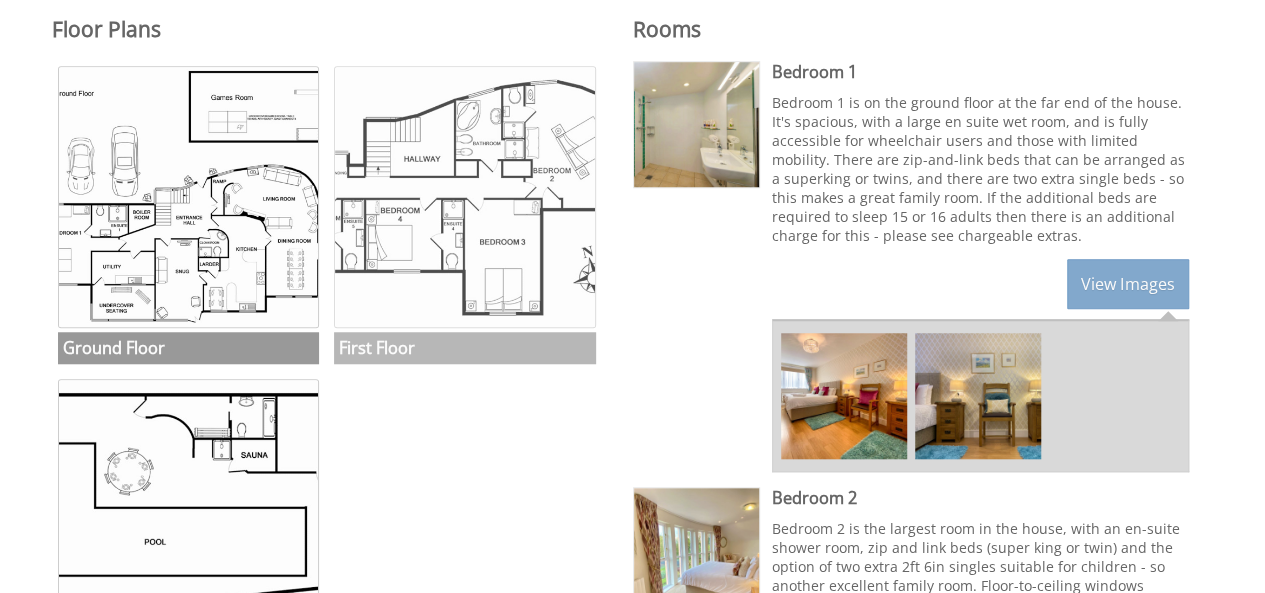 click at bounding box center [465, 197] 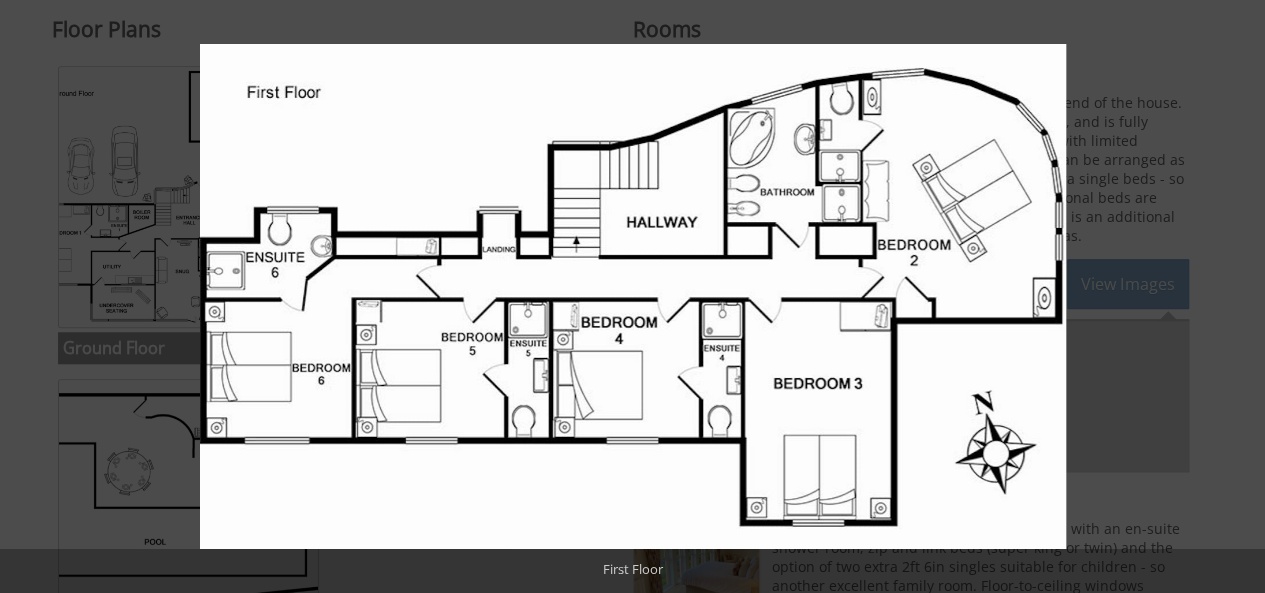 click at bounding box center [632, 296] 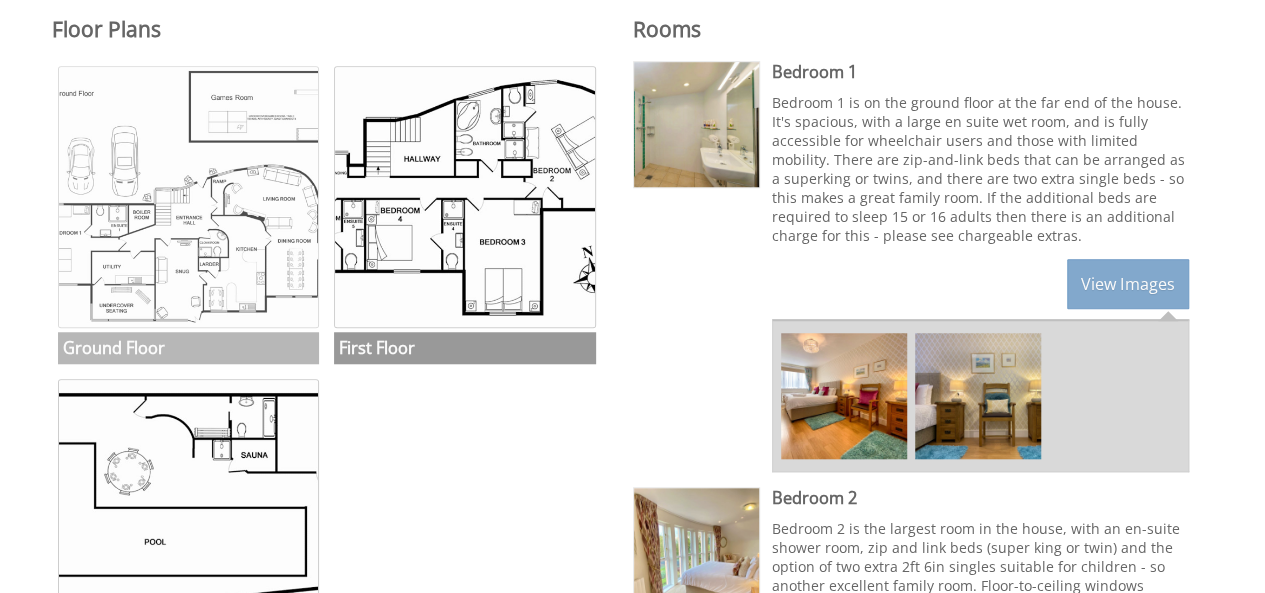 click at bounding box center (189, 197) 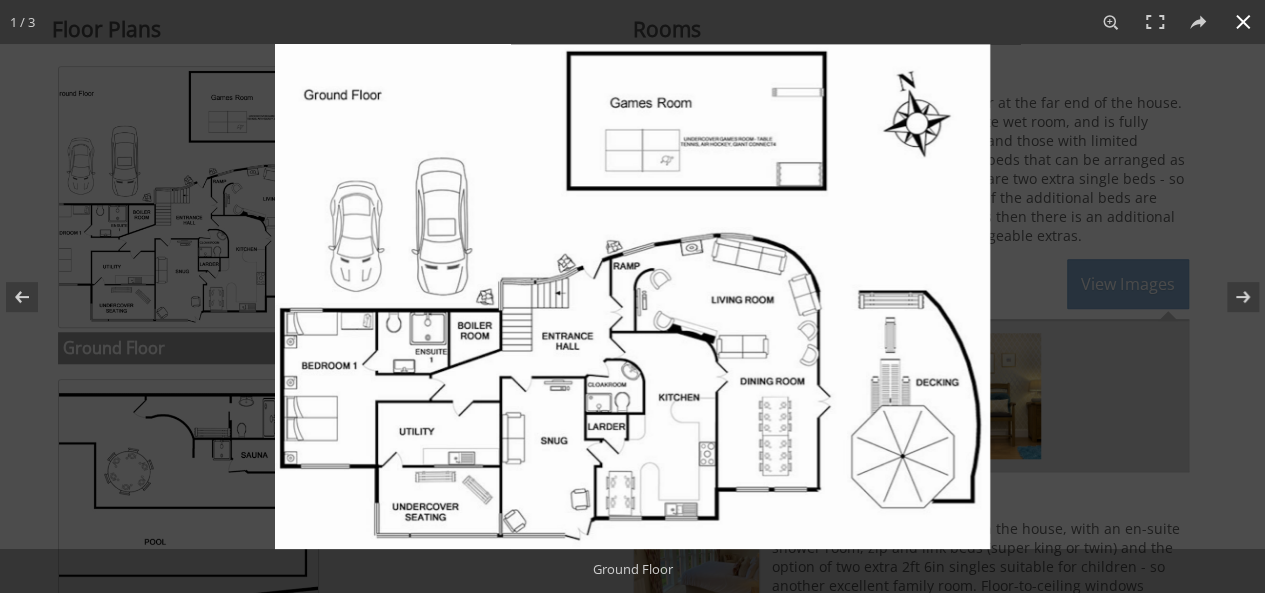 click at bounding box center [632, 296] 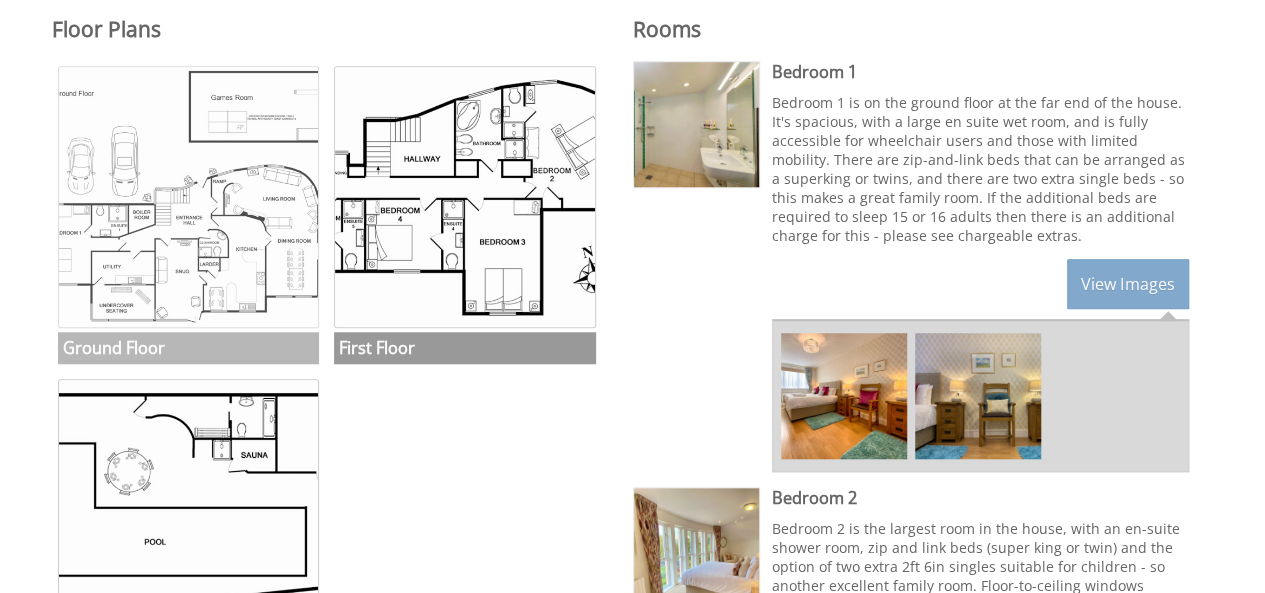 scroll, scrollTop: 910, scrollLeft: 0, axis: vertical 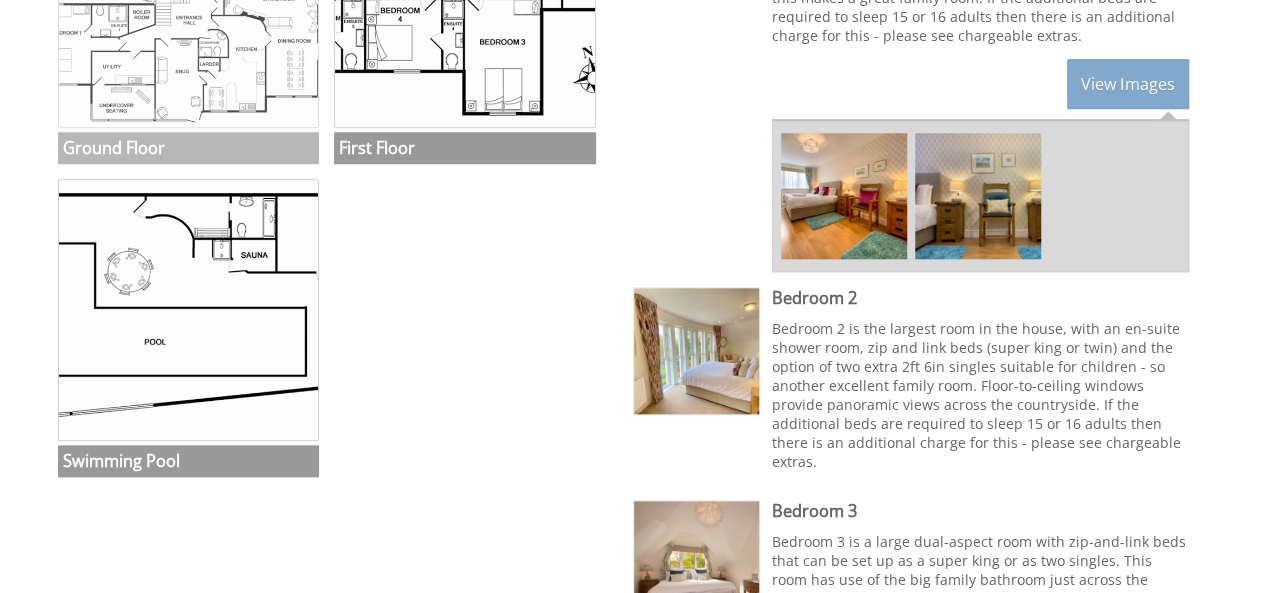 click at bounding box center [189, 310] 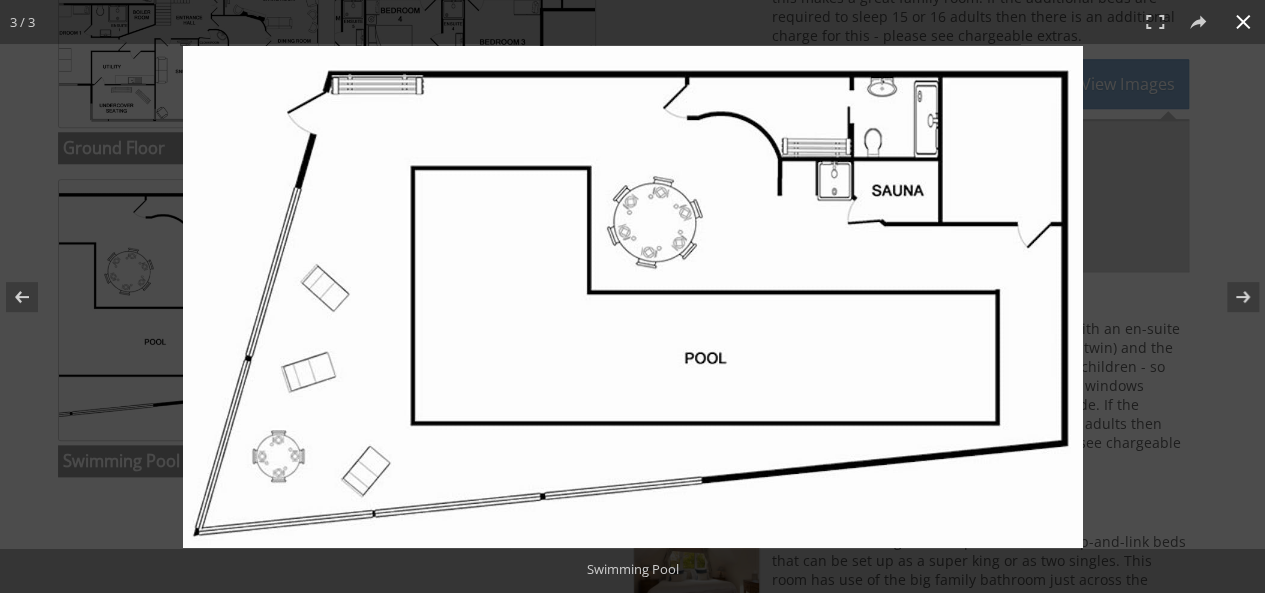 click at bounding box center (811, 340) 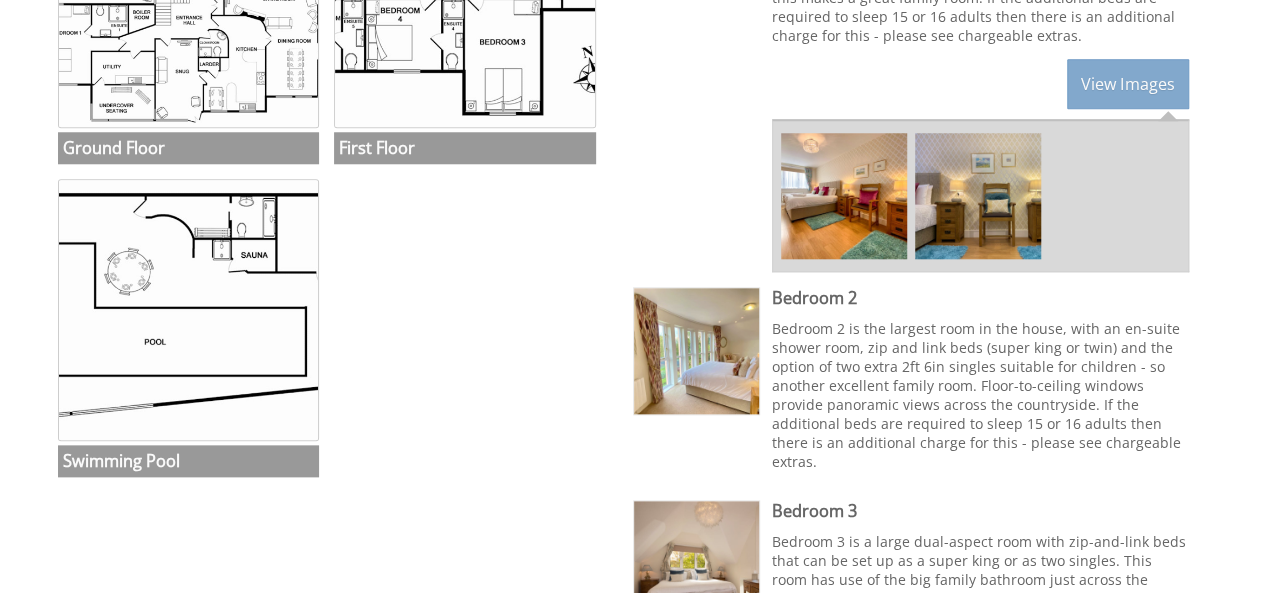 scroll, scrollTop: 410, scrollLeft: 0, axis: vertical 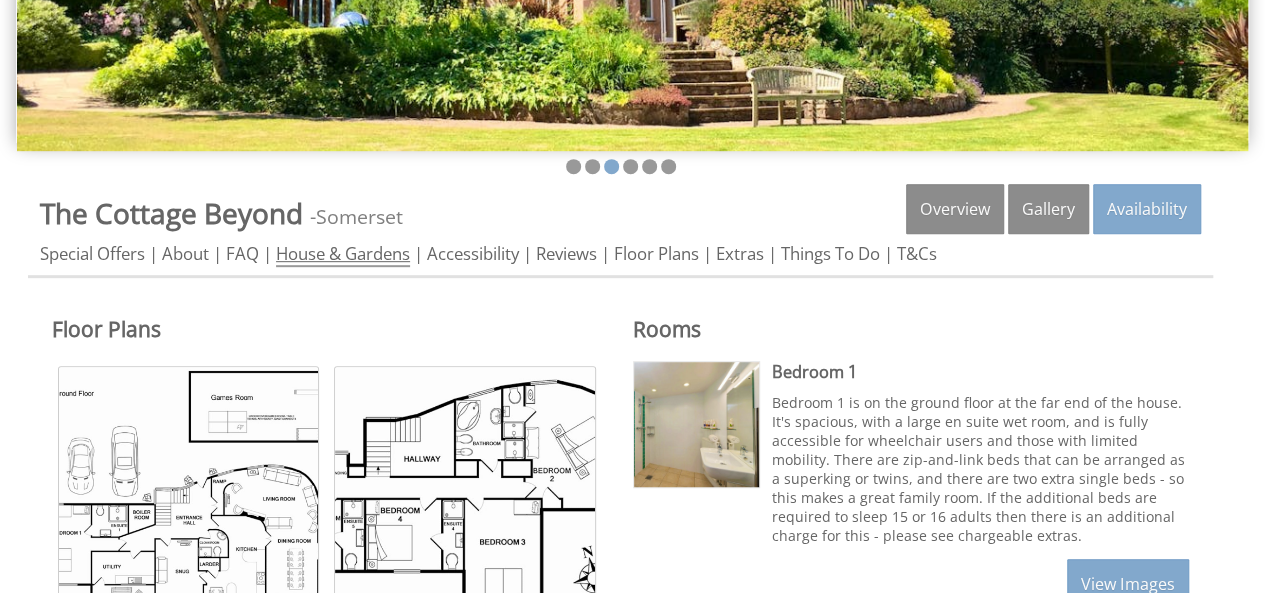 click on "House & Gardens" at bounding box center (343, 254) 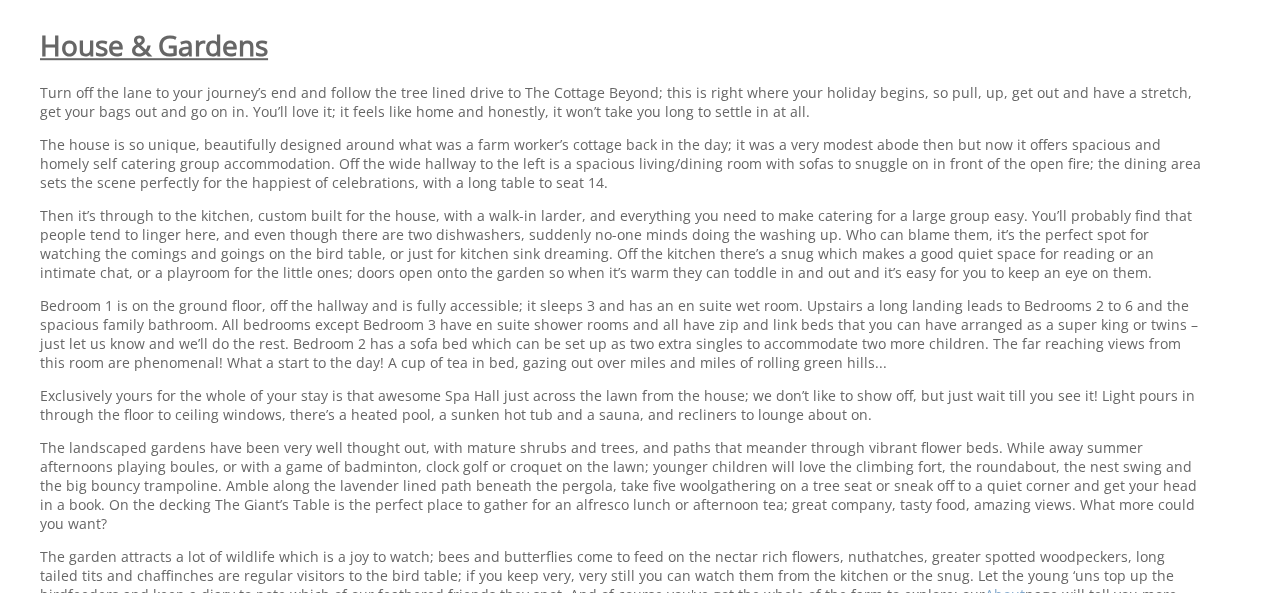 scroll, scrollTop: 200, scrollLeft: 0, axis: vertical 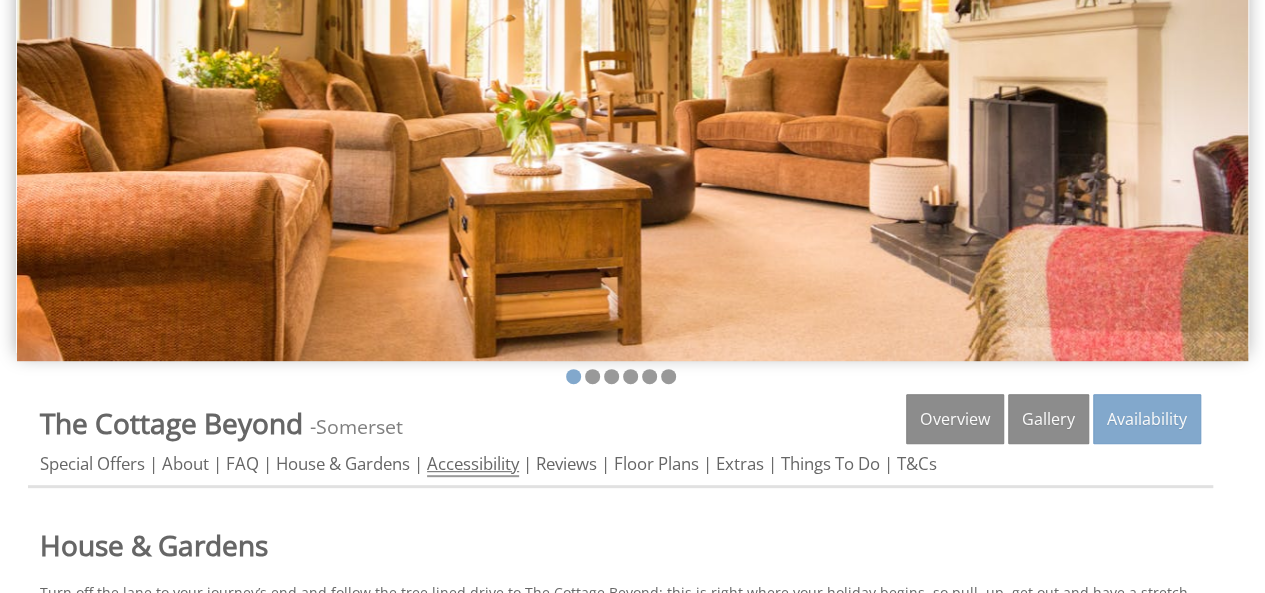 click on "Accessibility" at bounding box center [473, 464] 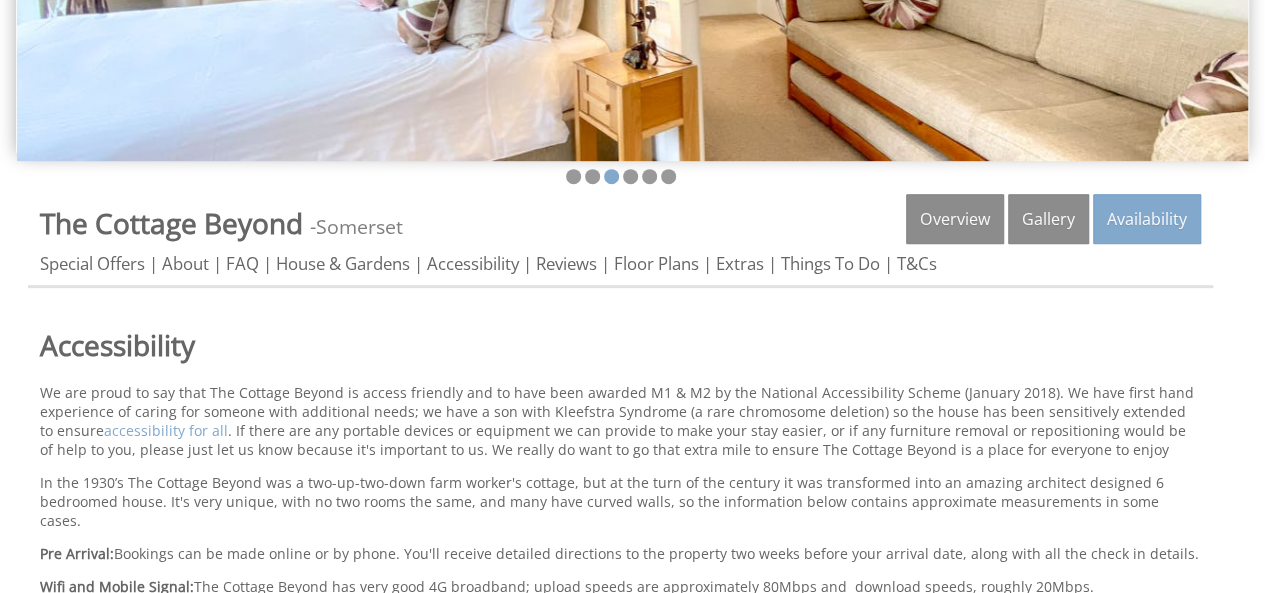 scroll, scrollTop: 400, scrollLeft: 0, axis: vertical 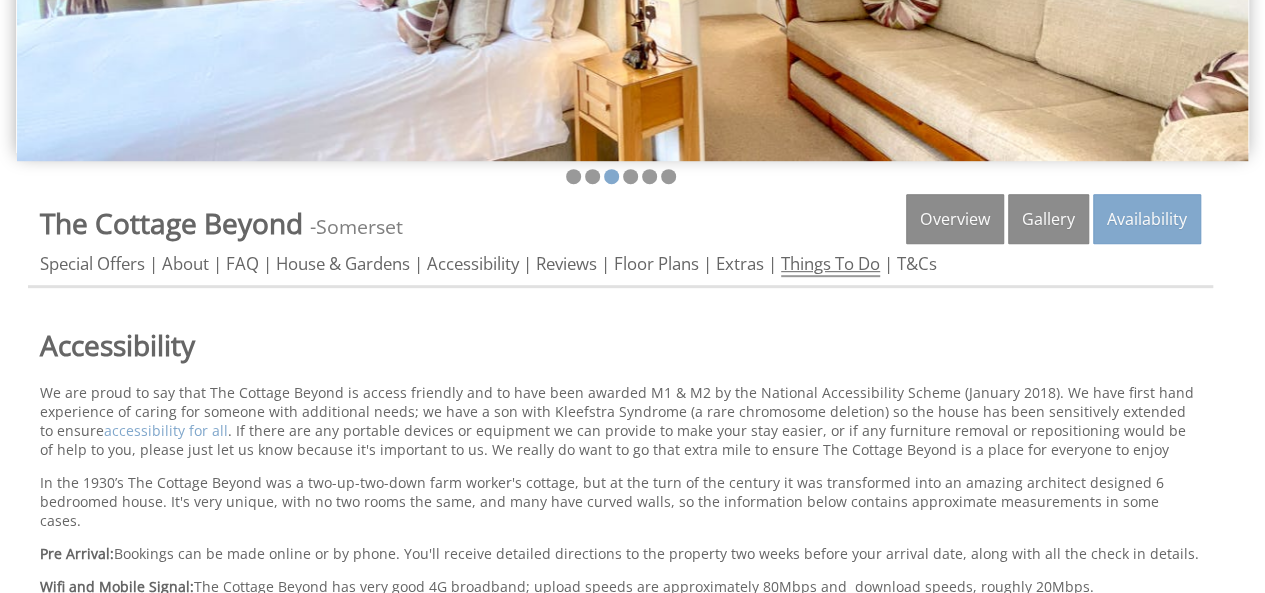 click on "Things To Do" at bounding box center (830, 264) 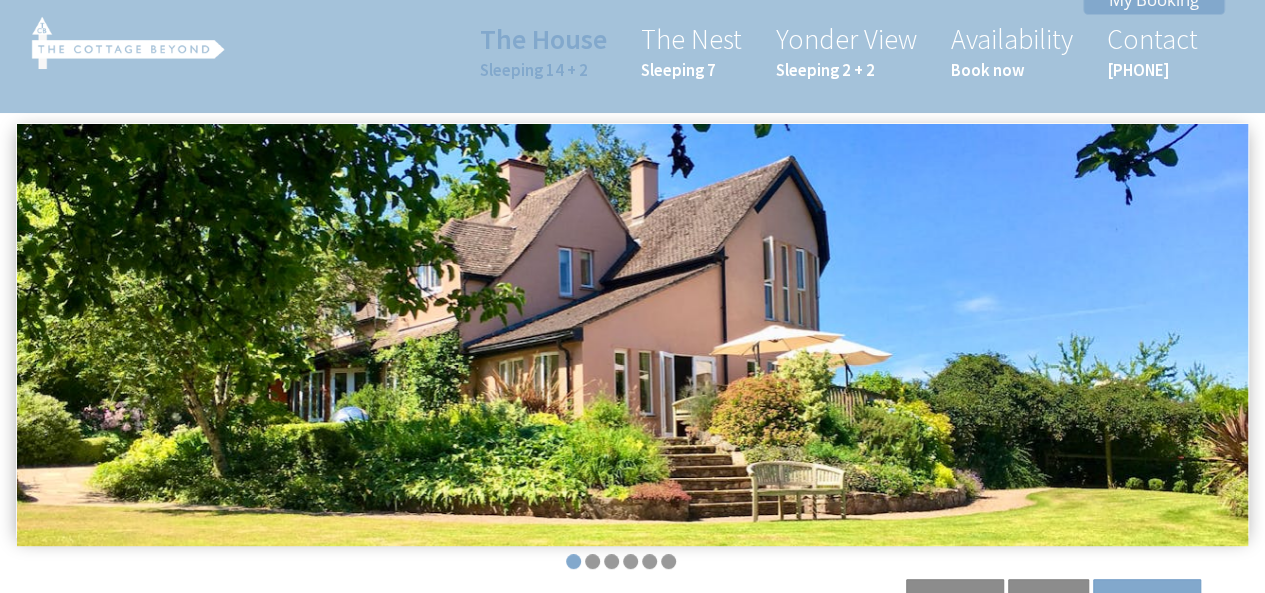 scroll, scrollTop: 400, scrollLeft: 0, axis: vertical 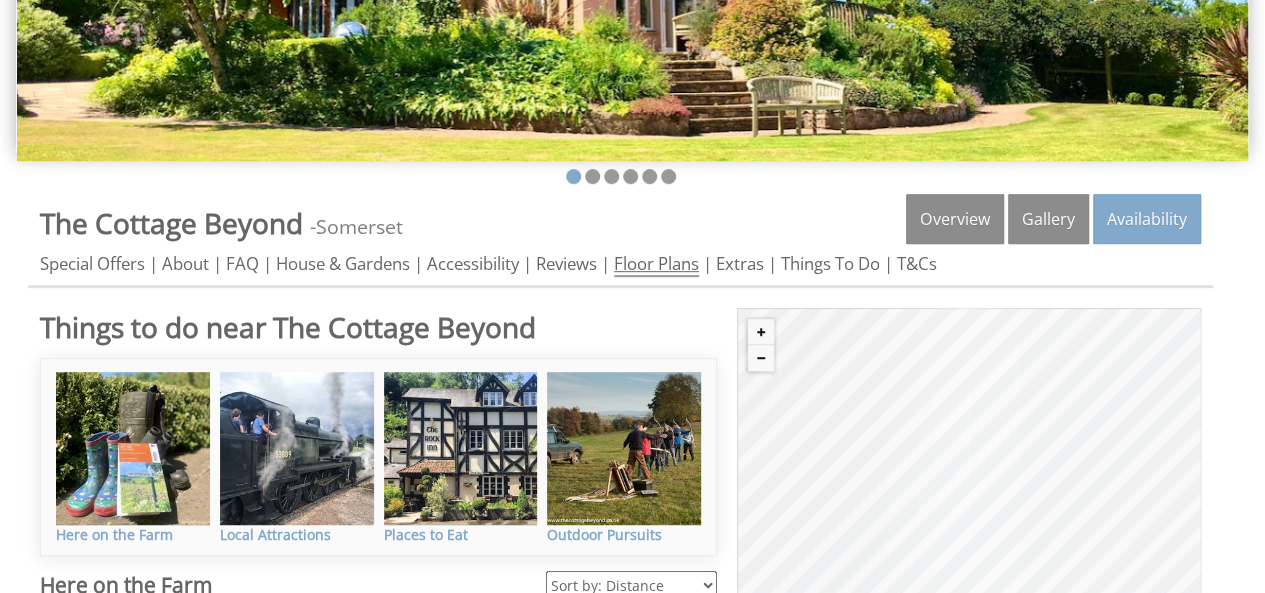 click on "Floor Plans" at bounding box center (656, 264) 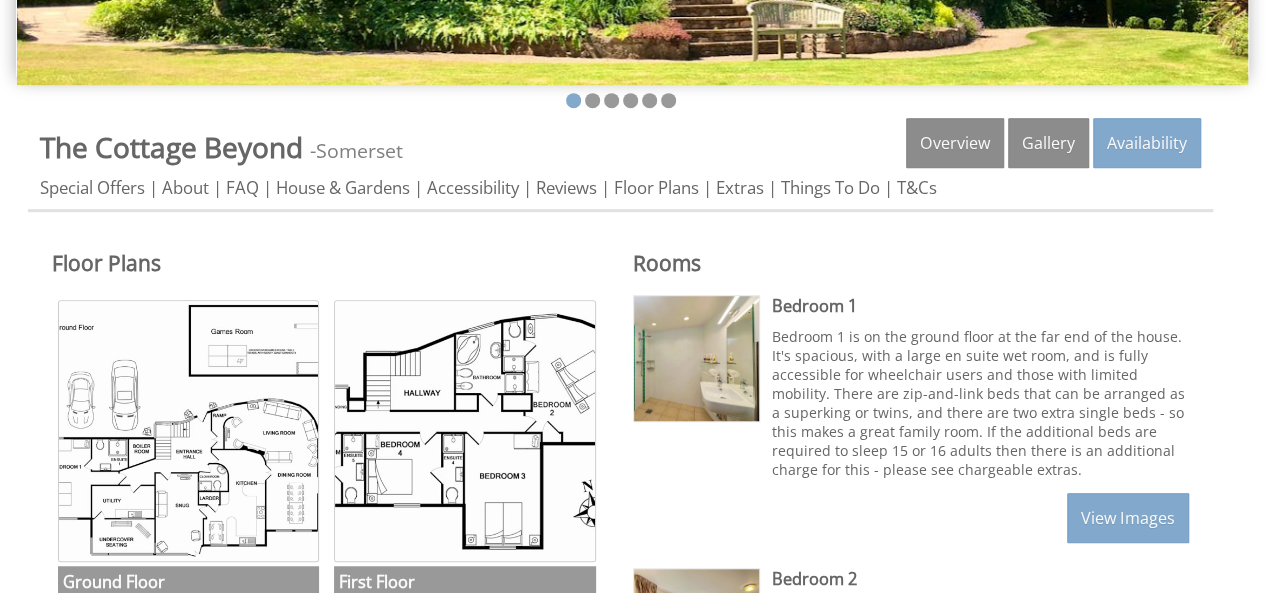 scroll, scrollTop: 500, scrollLeft: 0, axis: vertical 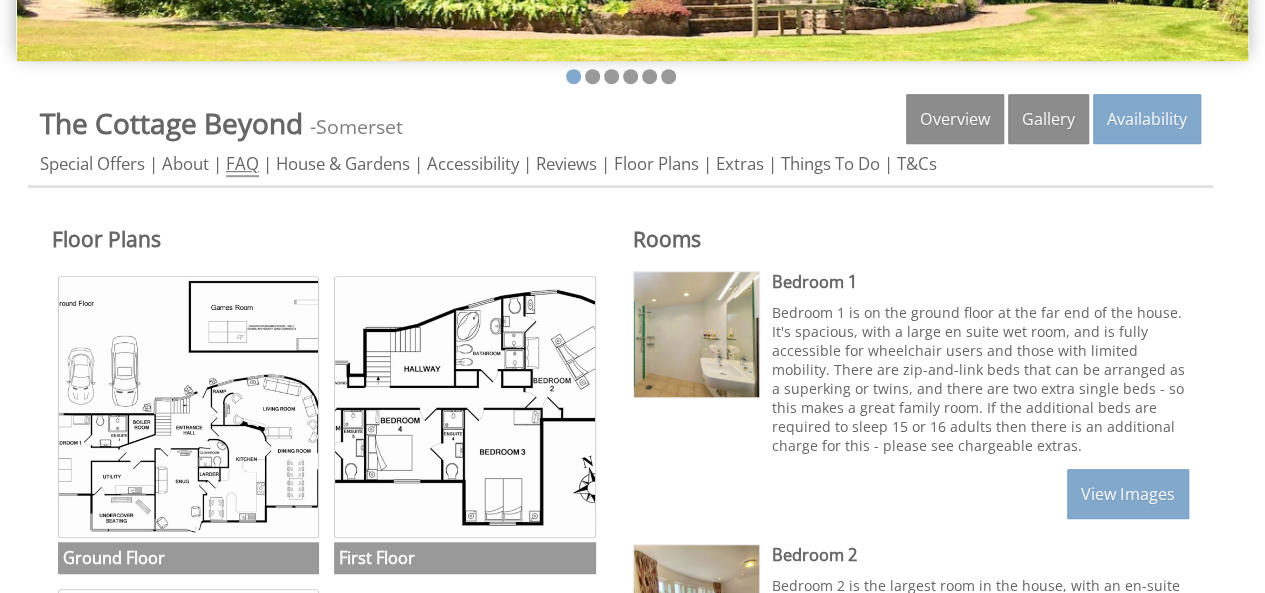 click on "FAQ" at bounding box center (242, 164) 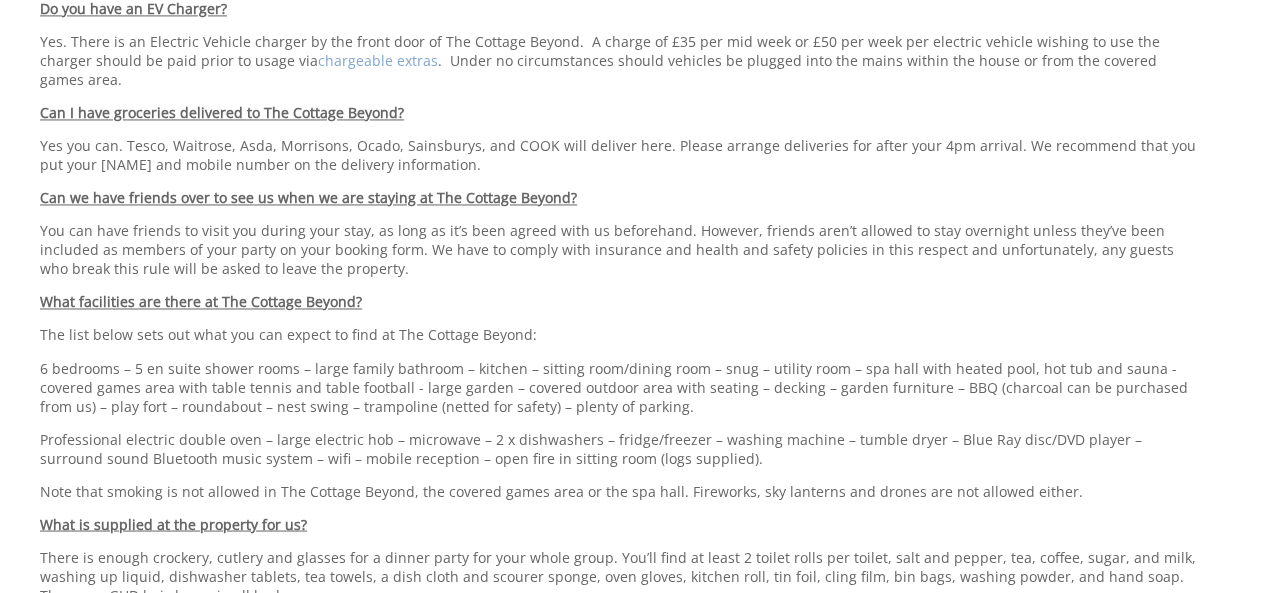 scroll, scrollTop: 1500, scrollLeft: 0, axis: vertical 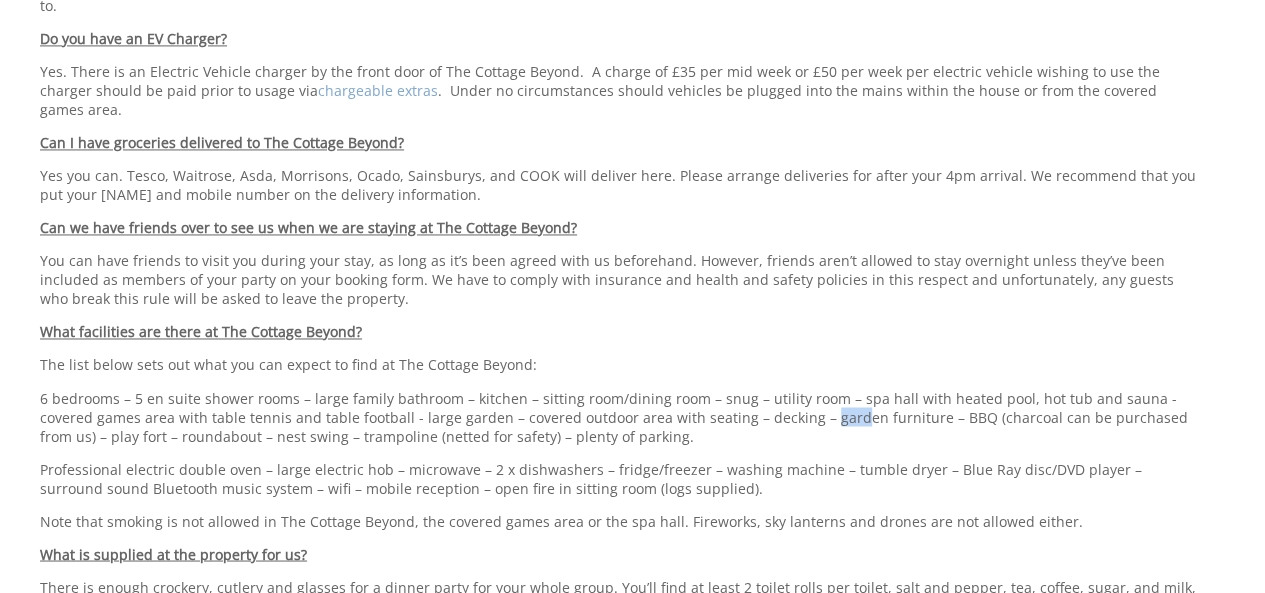 drag, startPoint x: 760, startPoint y: 367, endPoint x: 788, endPoint y: 357, distance: 29.732138 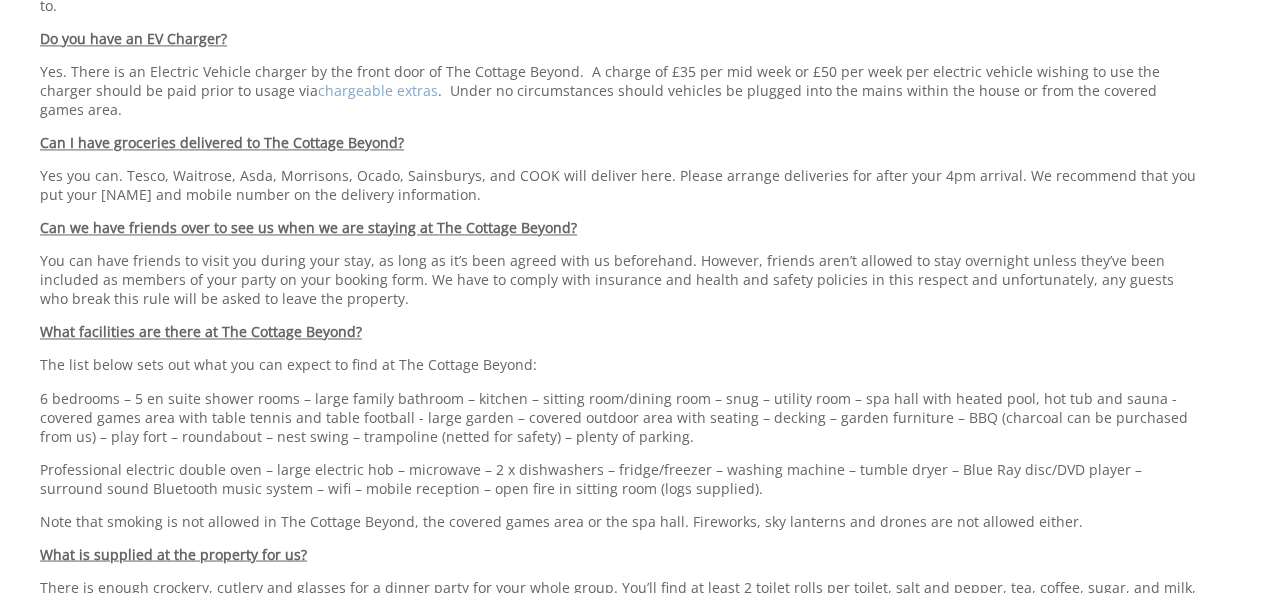 click on "6 bedrooms – 5 en suite shower rooms – large family bathroom – kitchen – sitting room/dining room – snug – utility room – spa hall with heated pool, hot tub and sauna -  covered games area with table tennis and table football - large garden – covered outdoor area with seating – decking – garden furniture – BBQ (charcoal can be purchased from us) – play fort – roundabout – nest swing – trampoline (netted for safety) – plenty of parking." at bounding box center [620, 416] 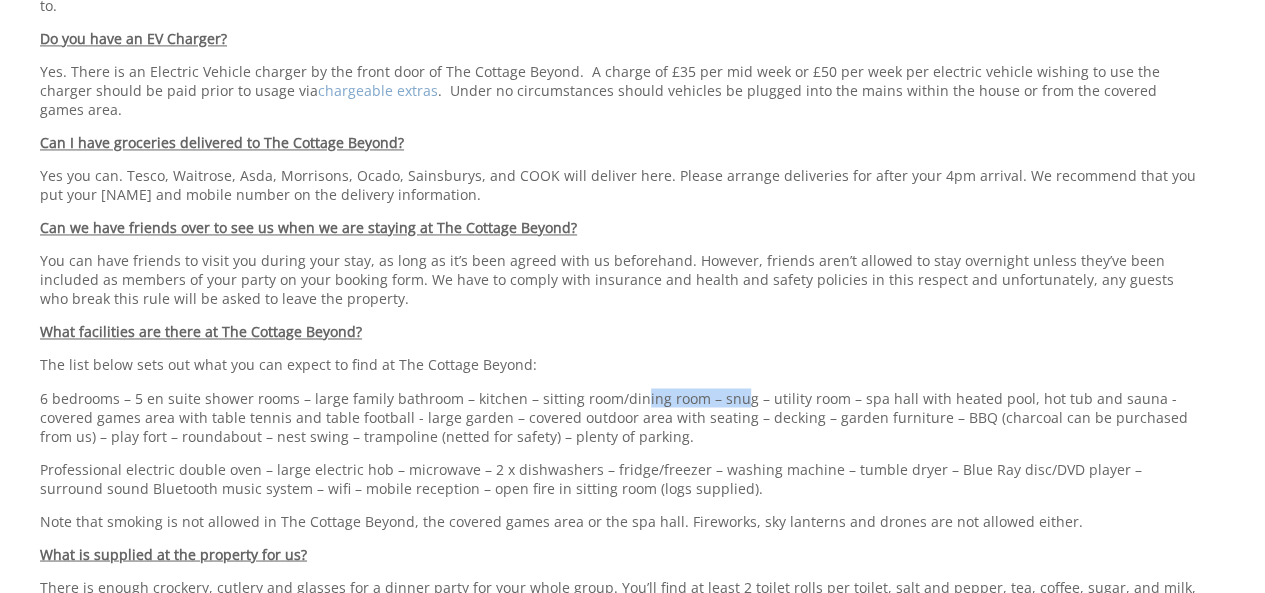 drag, startPoint x: 732, startPoint y: 347, endPoint x: 631, endPoint y: 349, distance: 101.0198 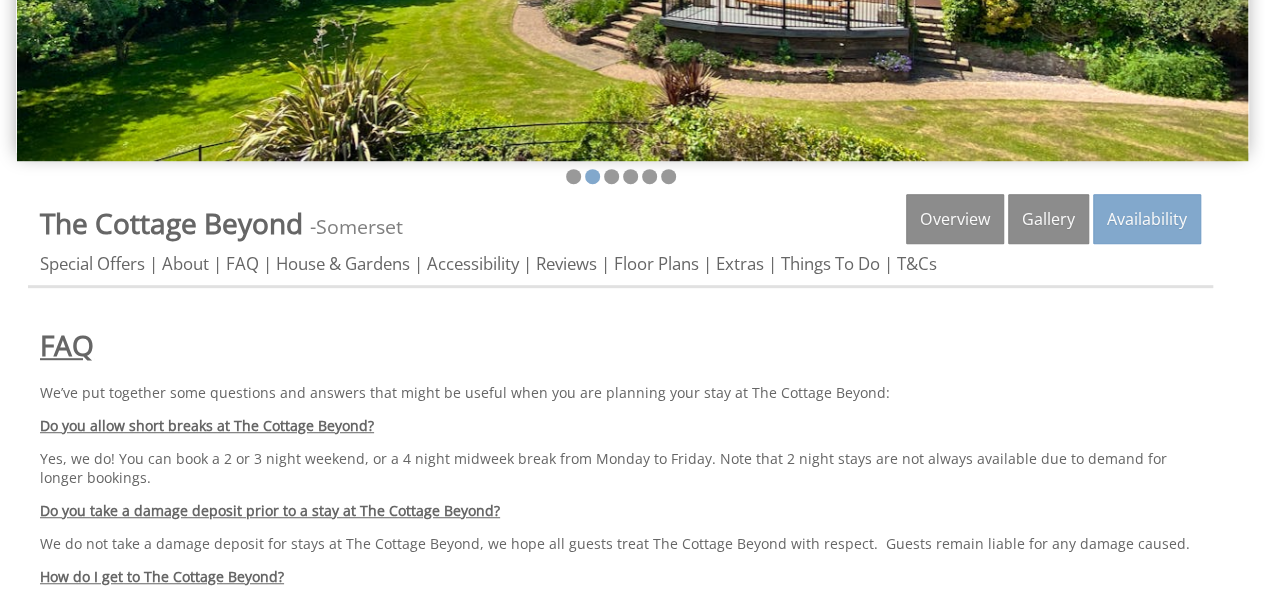 scroll, scrollTop: 300, scrollLeft: 0, axis: vertical 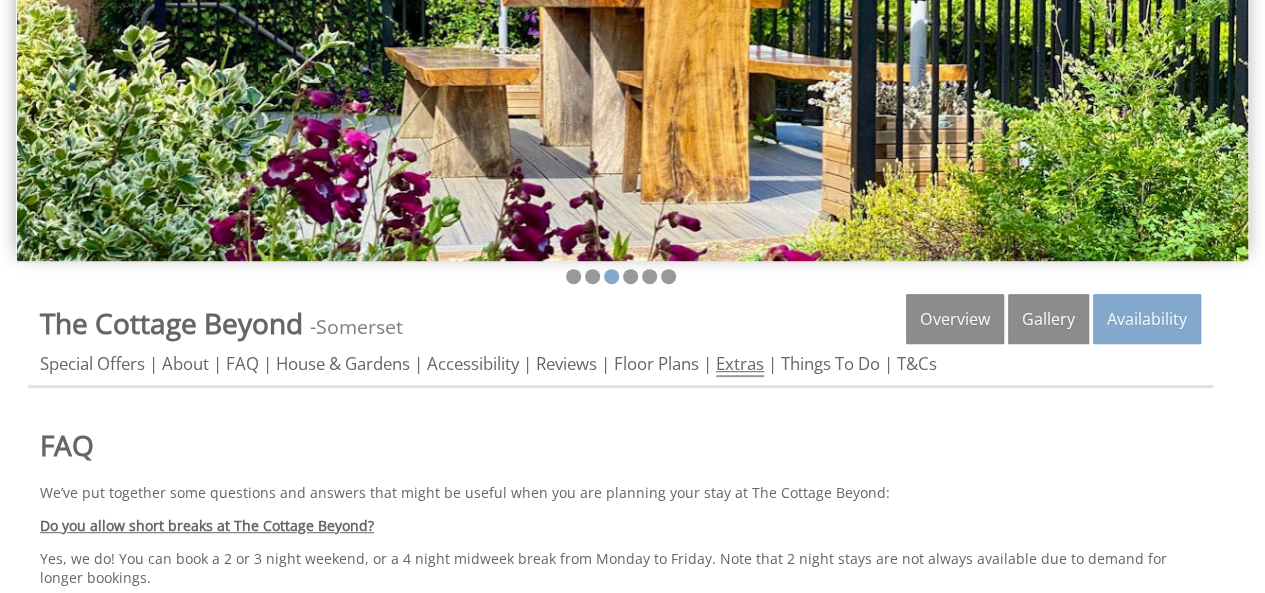 click on "Extras" at bounding box center [740, 364] 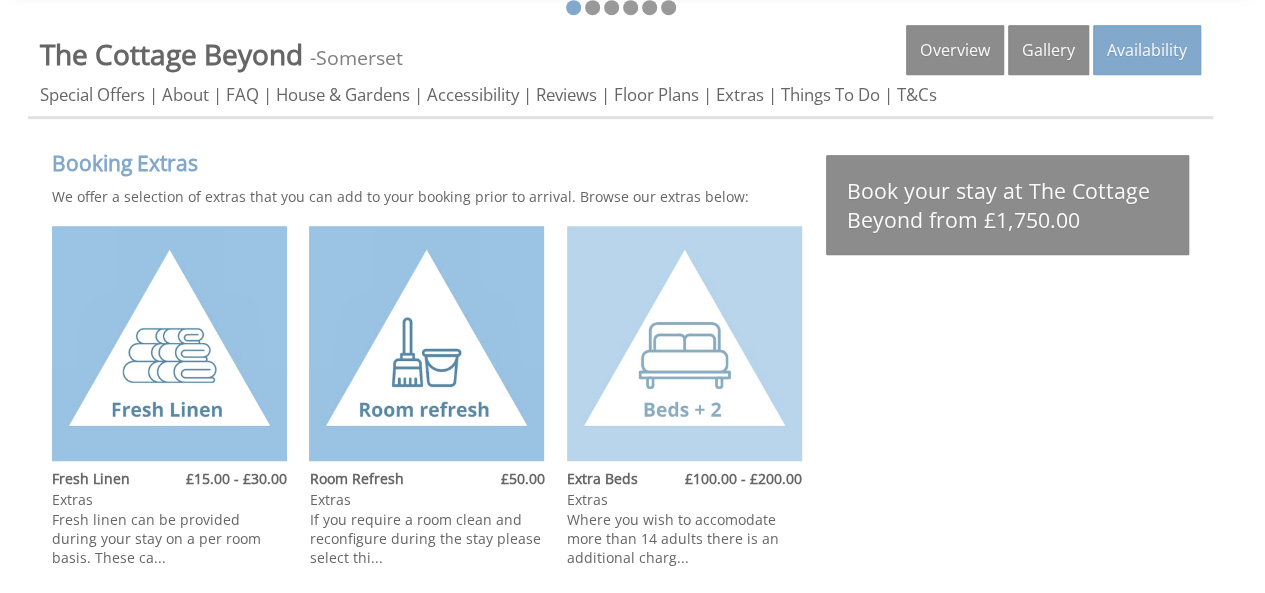 scroll, scrollTop: 600, scrollLeft: 0, axis: vertical 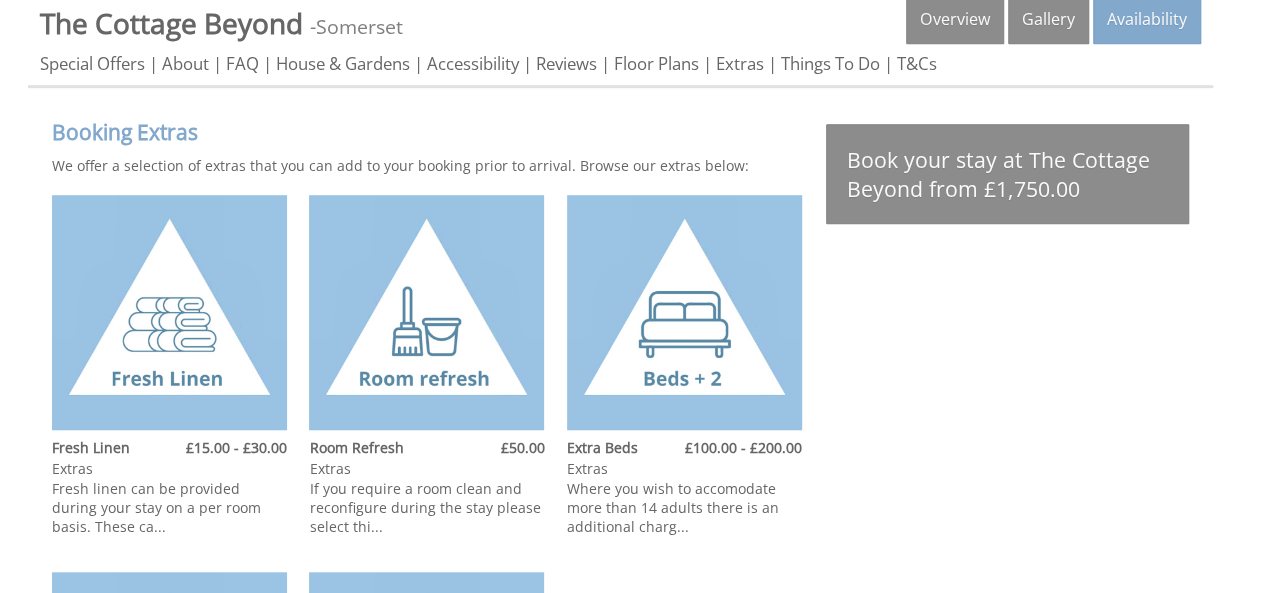 click at bounding box center [684, 312] 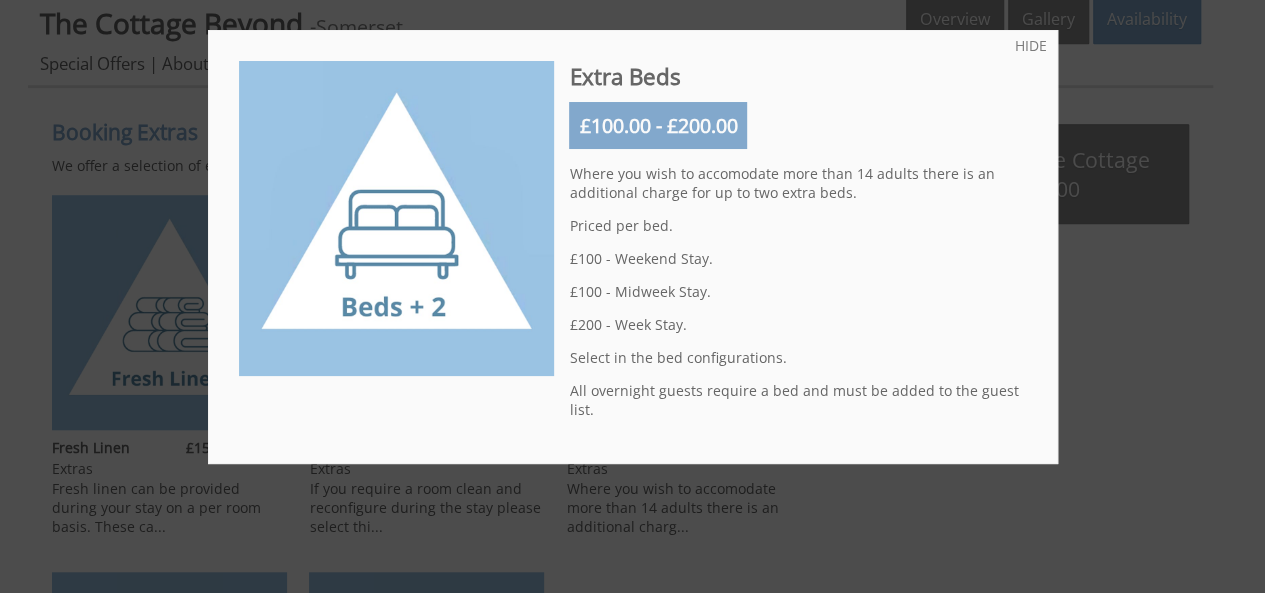 click at bounding box center (632, 296) 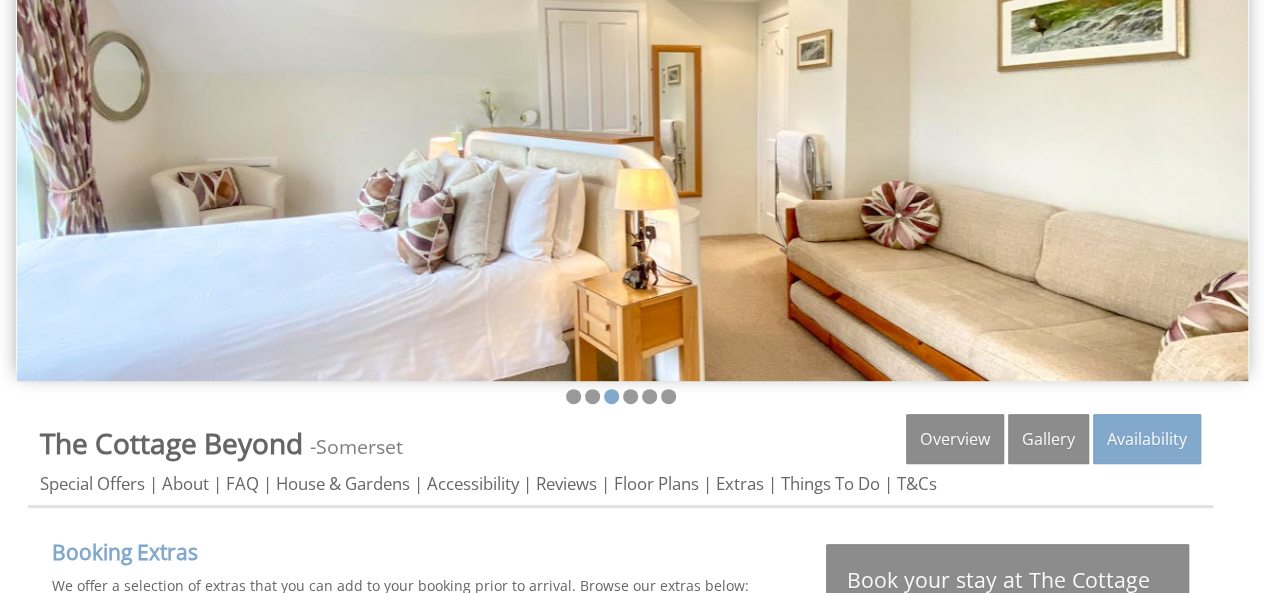 scroll, scrollTop: 400, scrollLeft: 0, axis: vertical 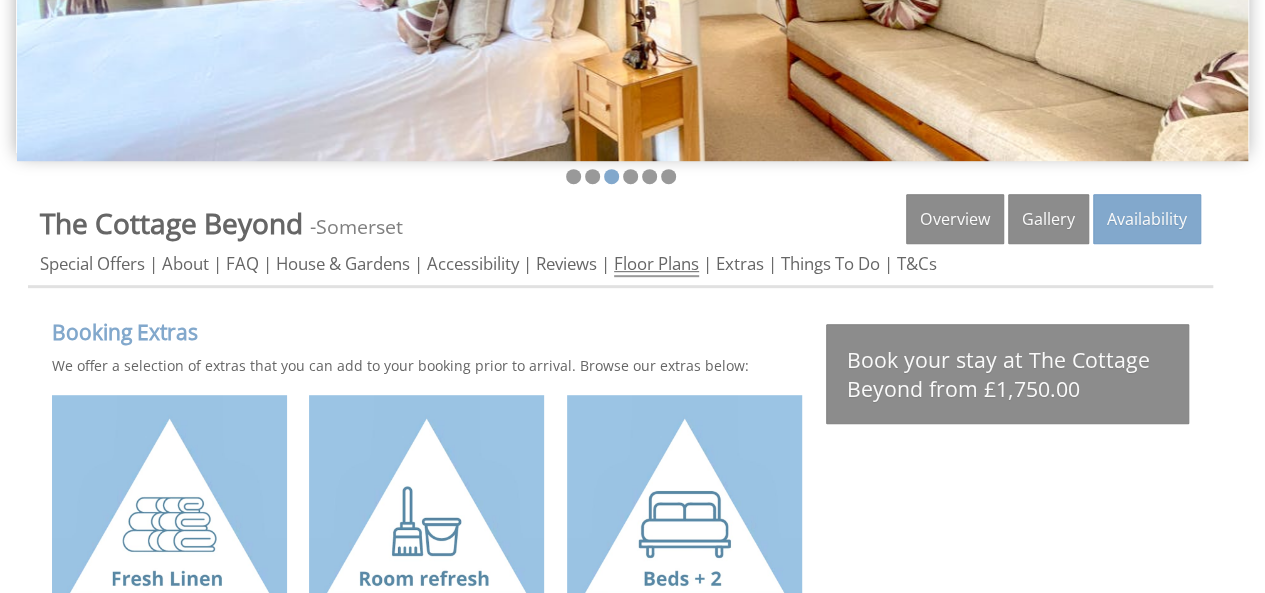 click on "Floor Plans" at bounding box center (656, 264) 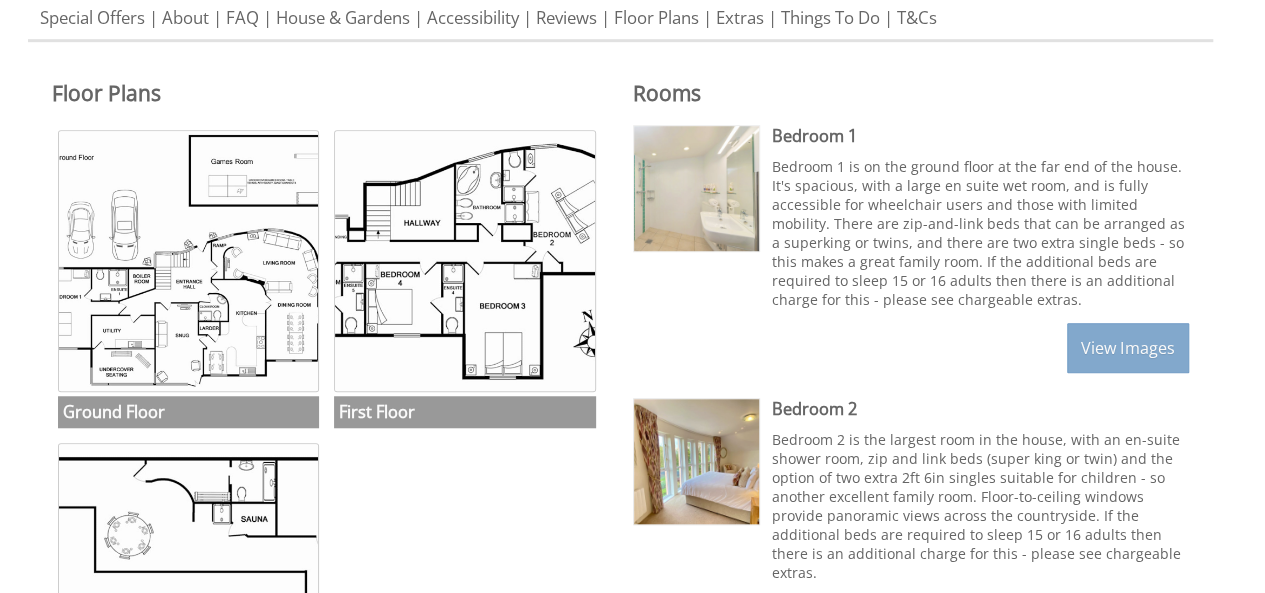 scroll, scrollTop: 600, scrollLeft: 0, axis: vertical 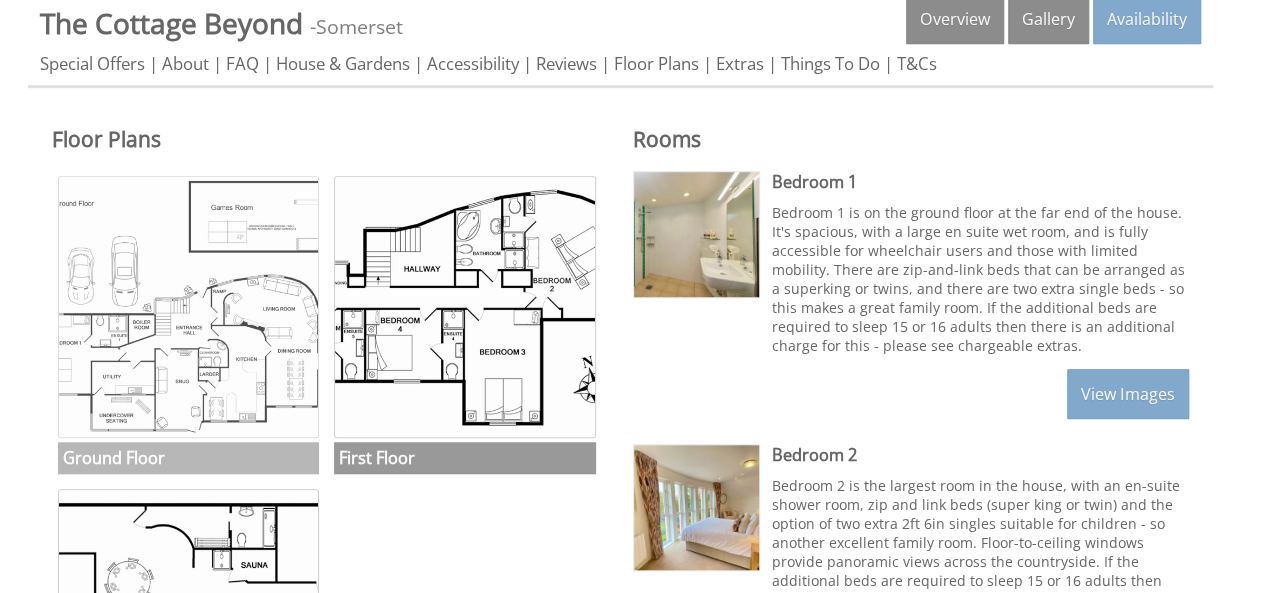 click at bounding box center (189, 307) 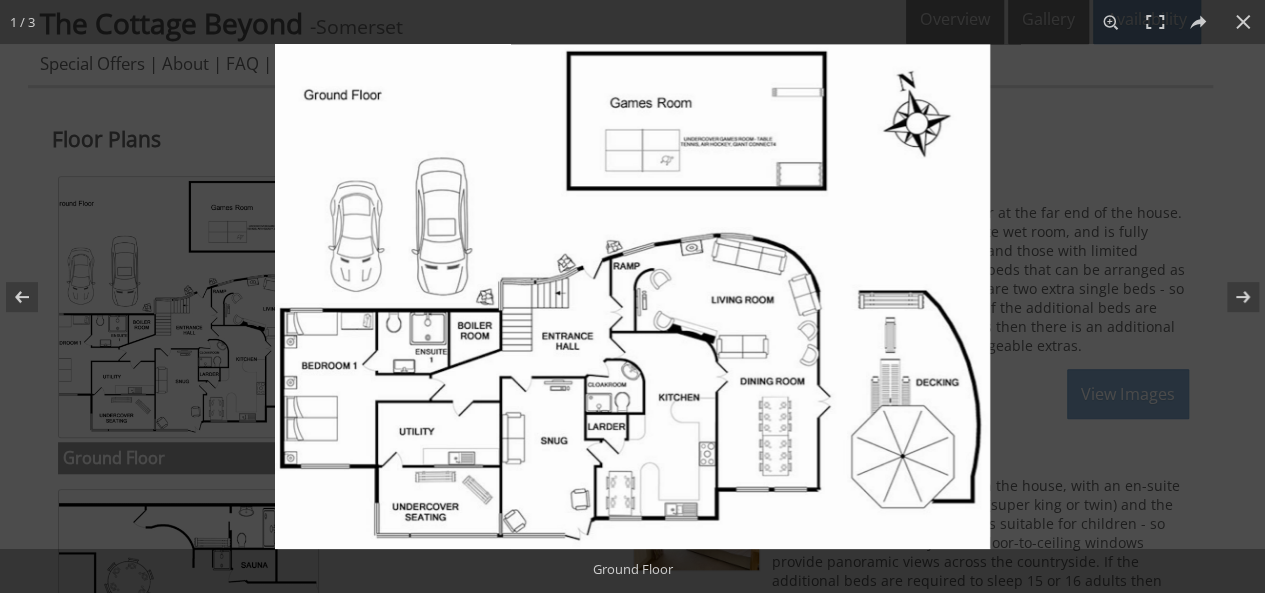 click at bounding box center [632, 296] 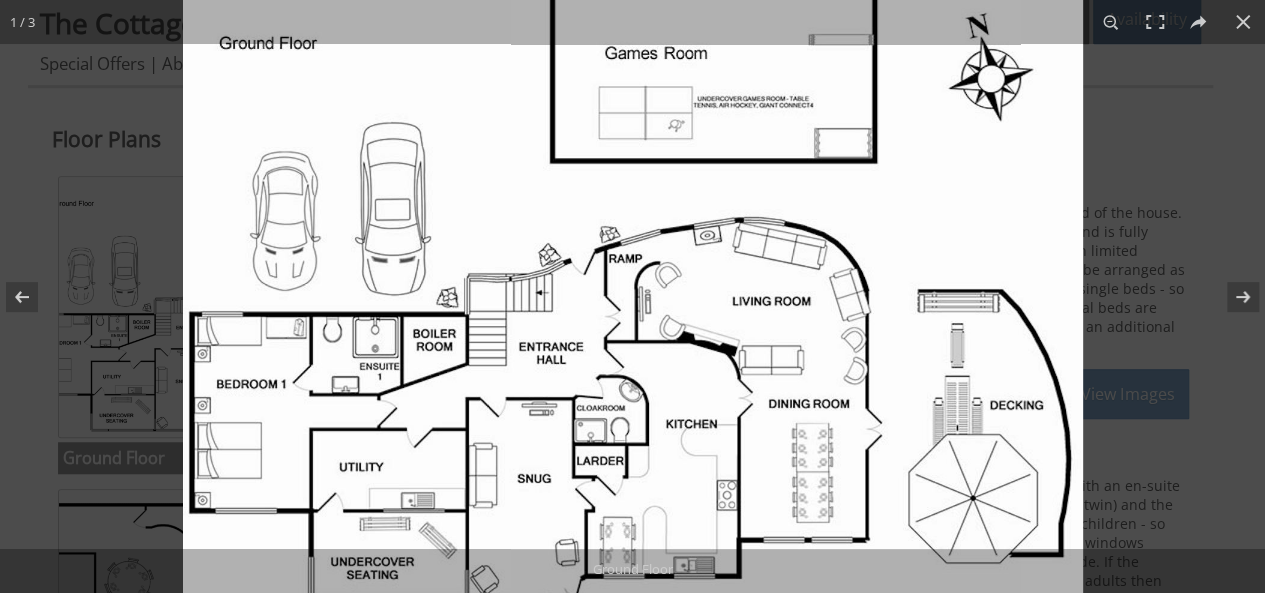 click at bounding box center (633, 297) 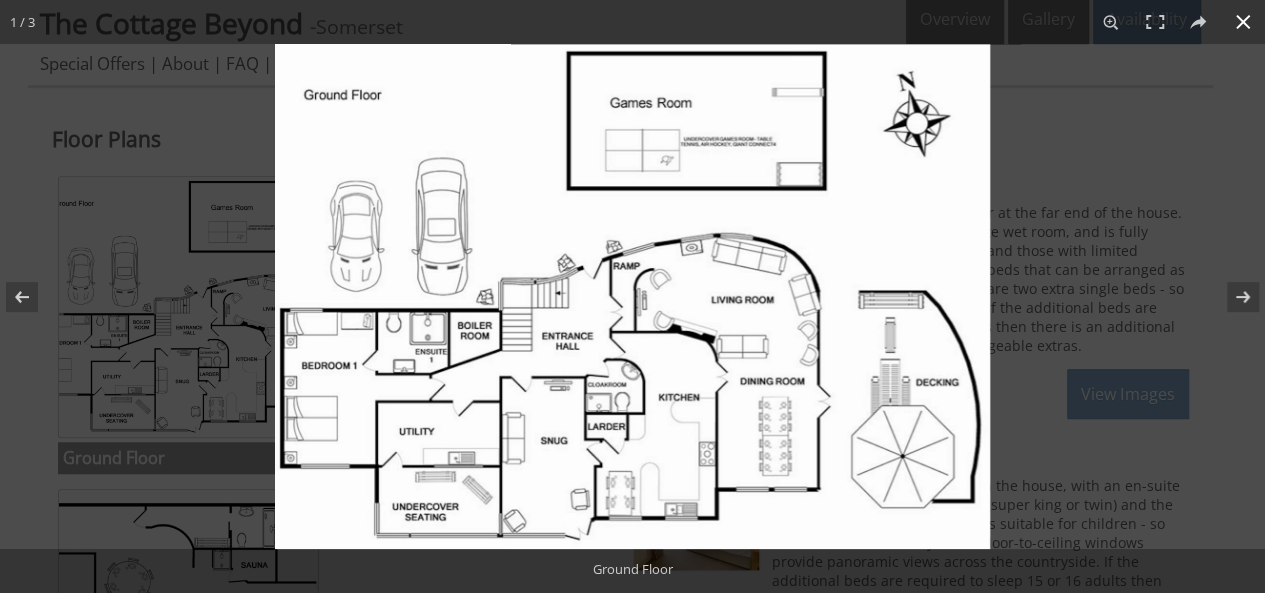 click at bounding box center [632, 296] 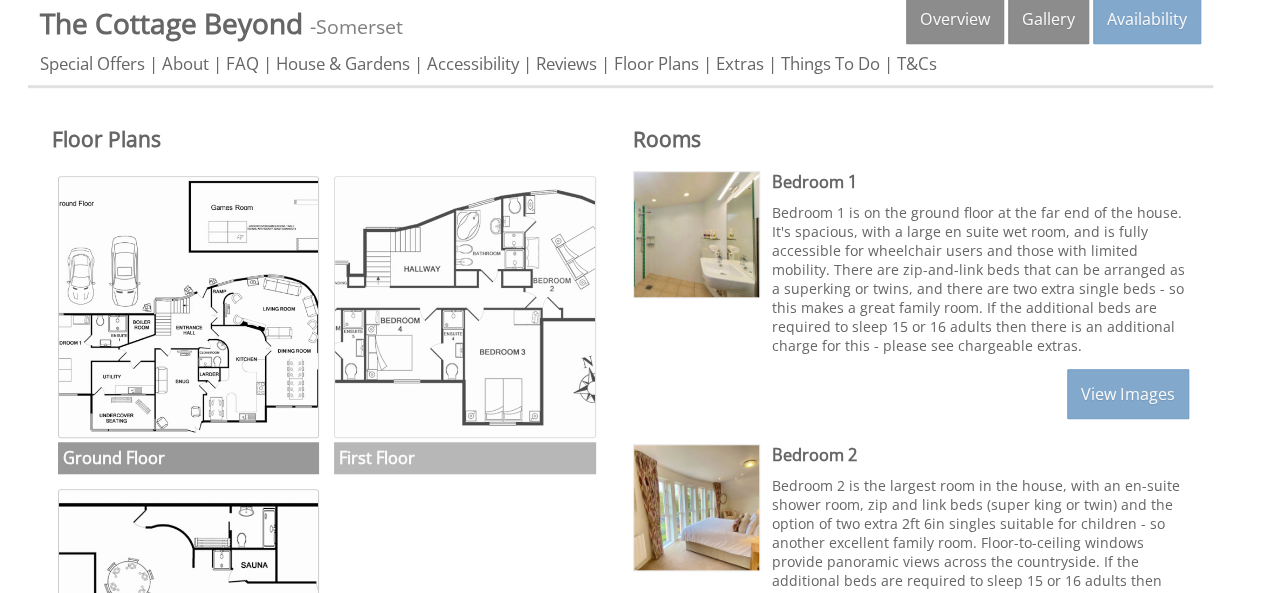 click at bounding box center (465, 307) 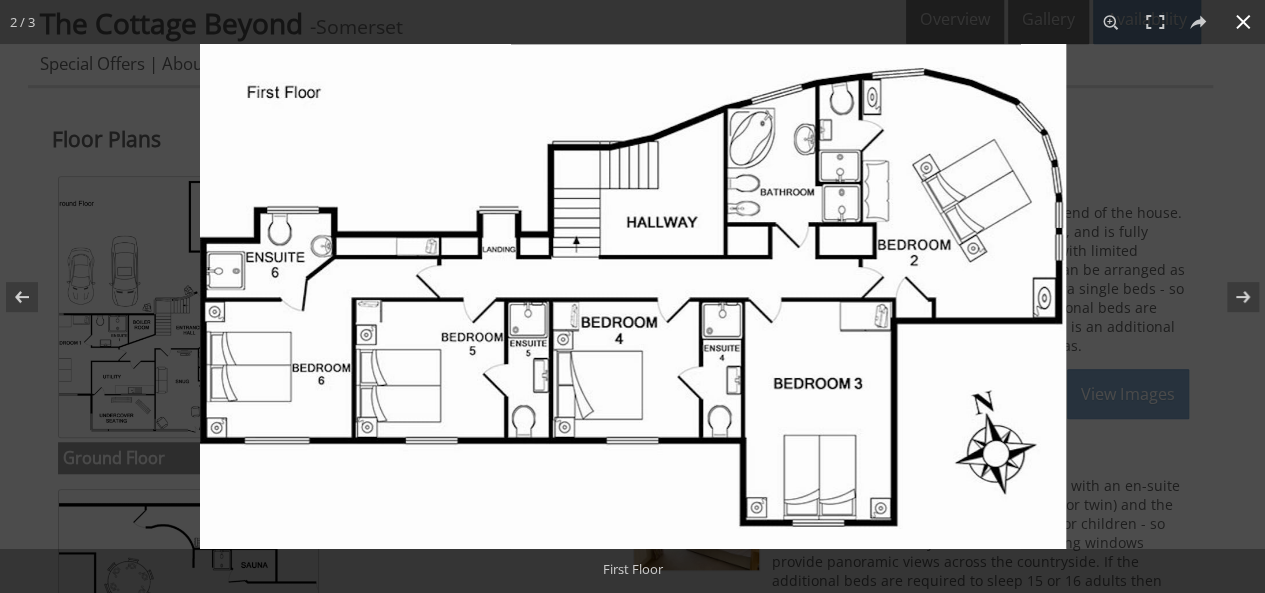 click at bounding box center [832, 340] 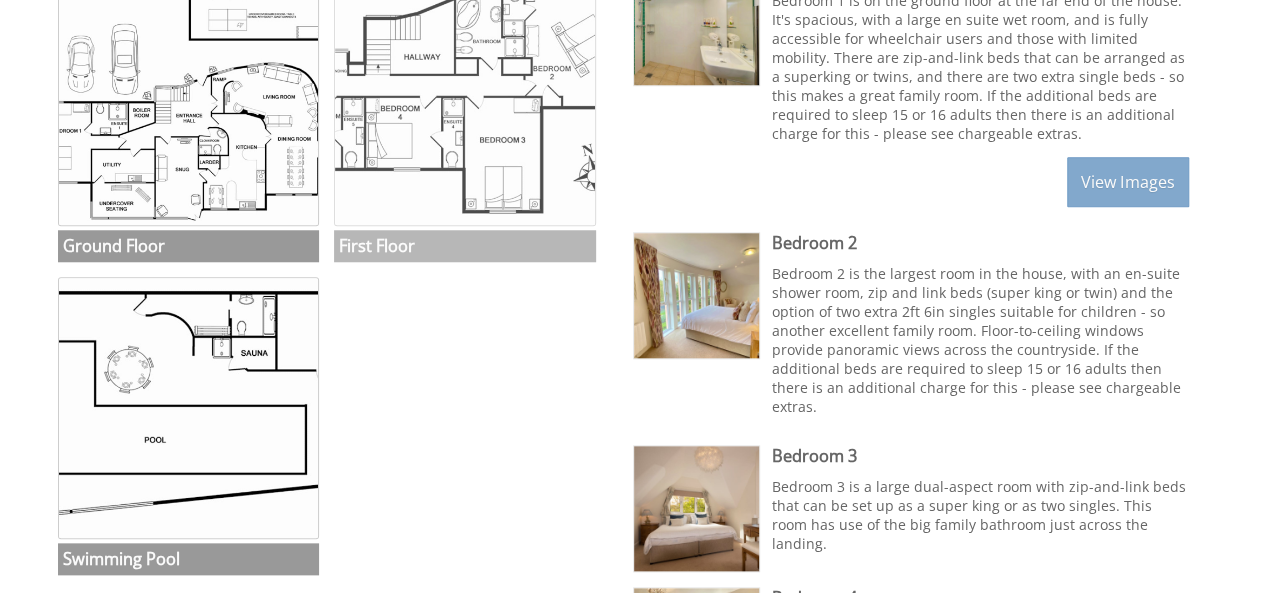 scroll, scrollTop: 600, scrollLeft: 0, axis: vertical 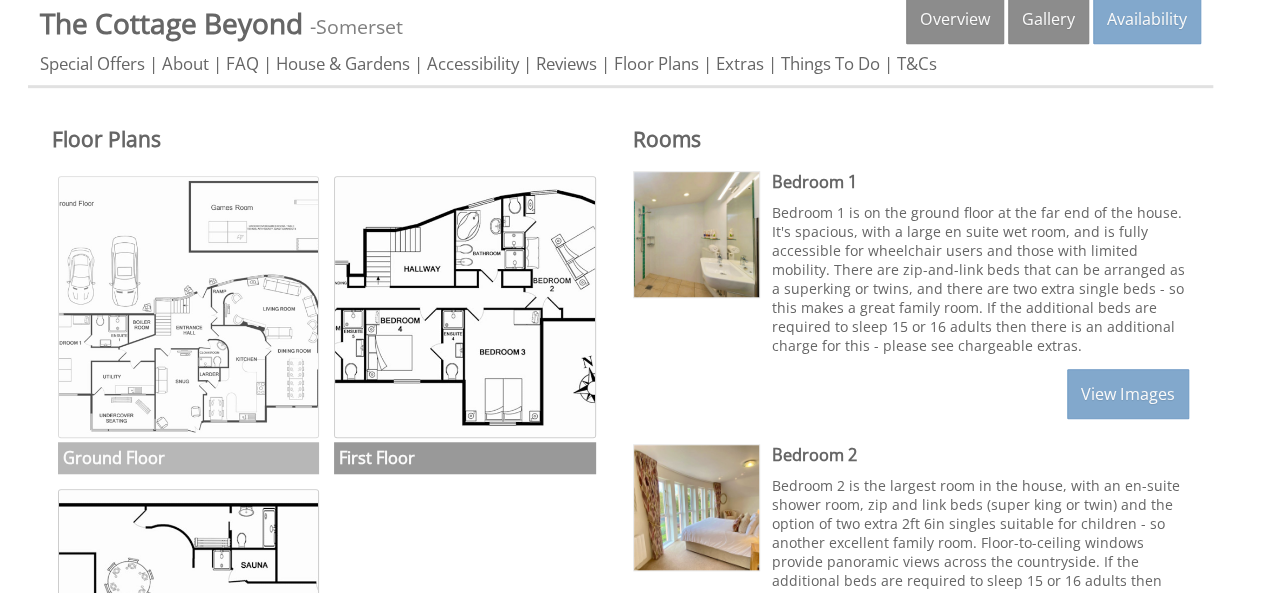 click at bounding box center (189, 307) 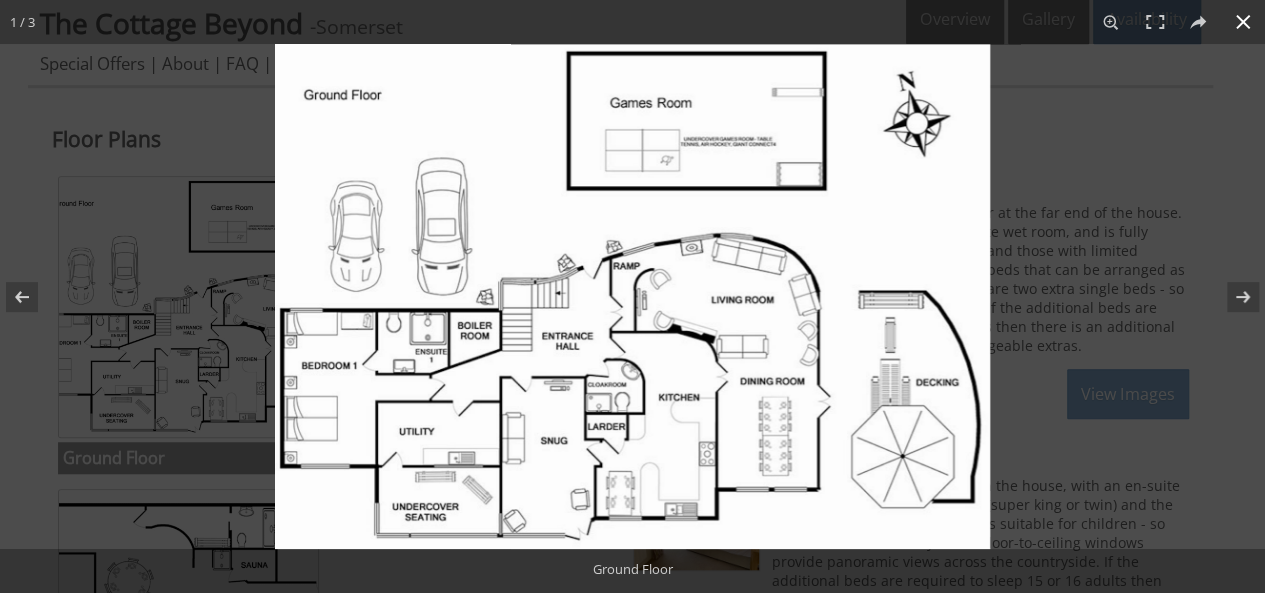 click at bounding box center [907, 340] 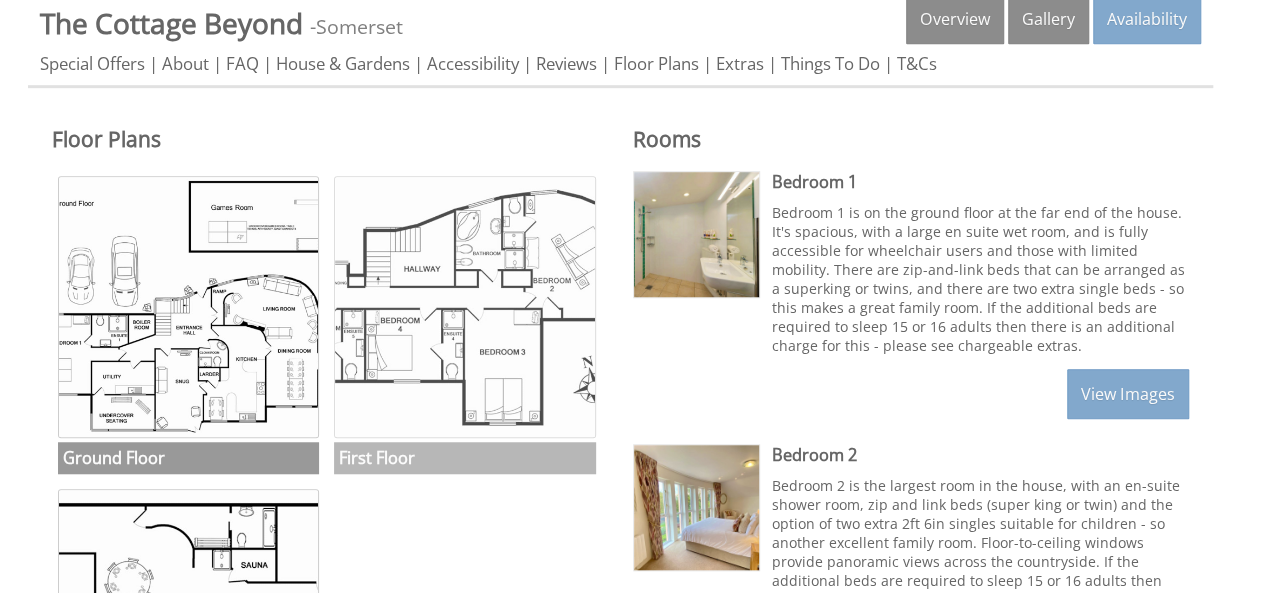 scroll, scrollTop: 200, scrollLeft: 0, axis: vertical 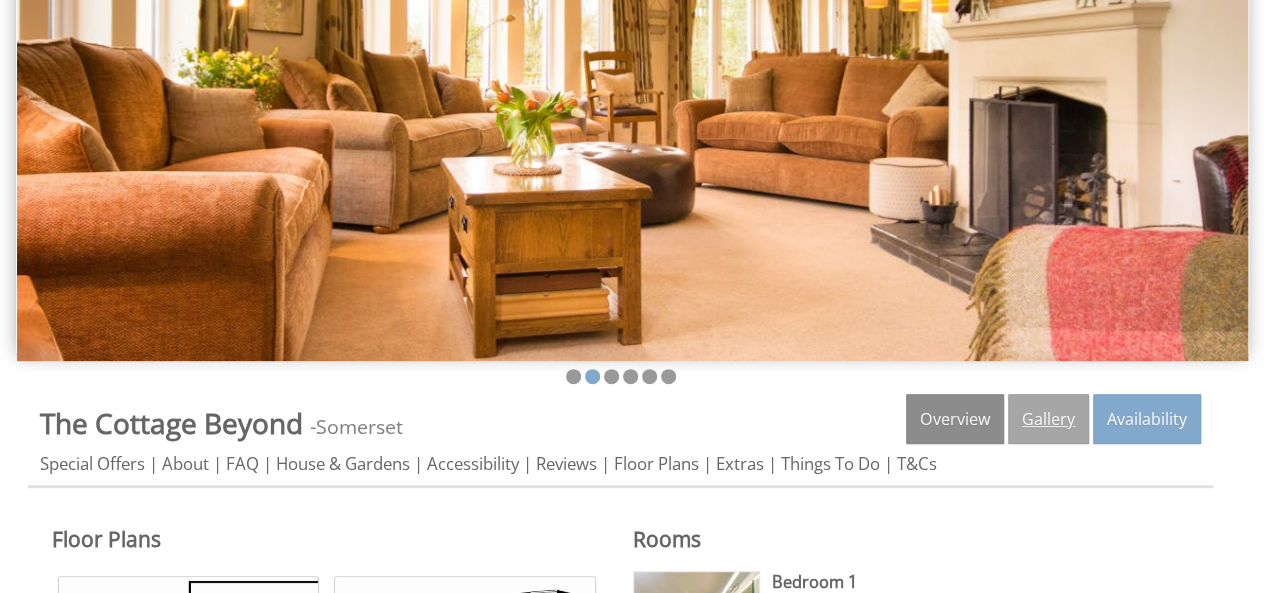 click on "Gallery" at bounding box center [1048, 419] 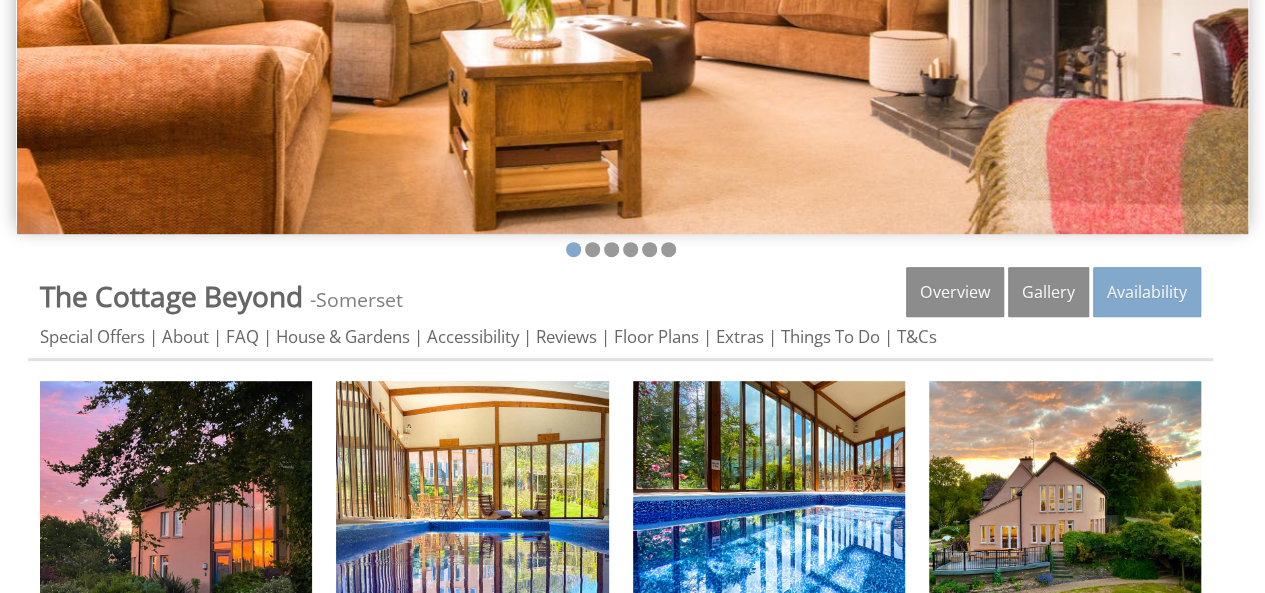 scroll, scrollTop: 300, scrollLeft: 0, axis: vertical 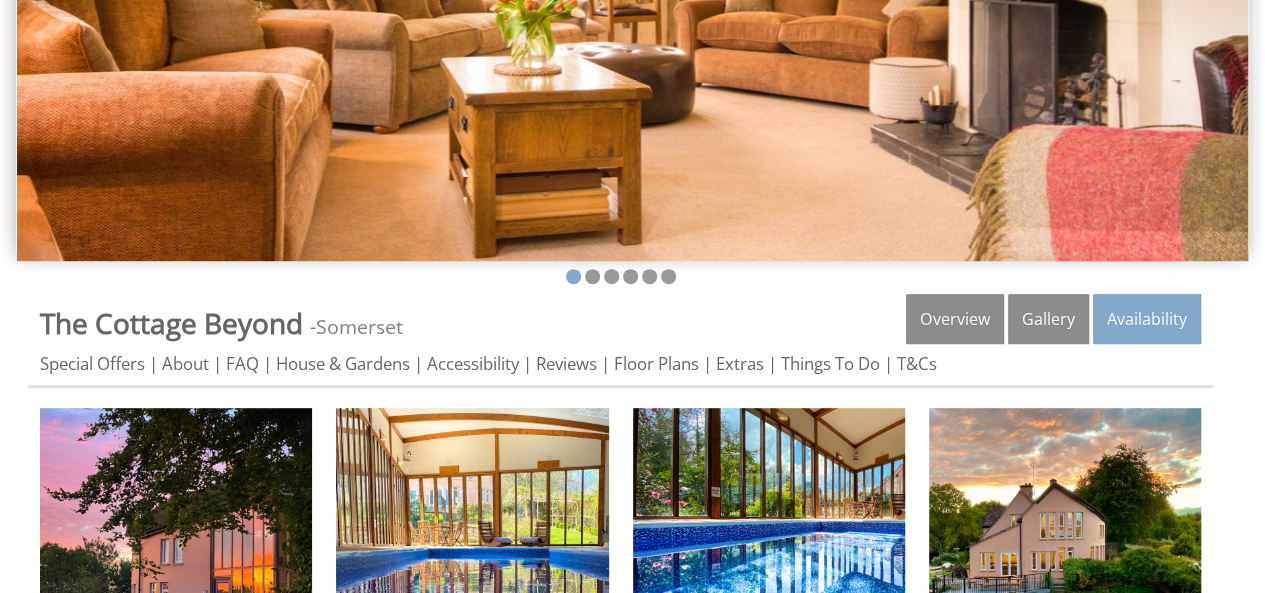 drag, startPoint x: 868, startPoint y: 203, endPoint x: 860, endPoint y: 210, distance: 10.630146 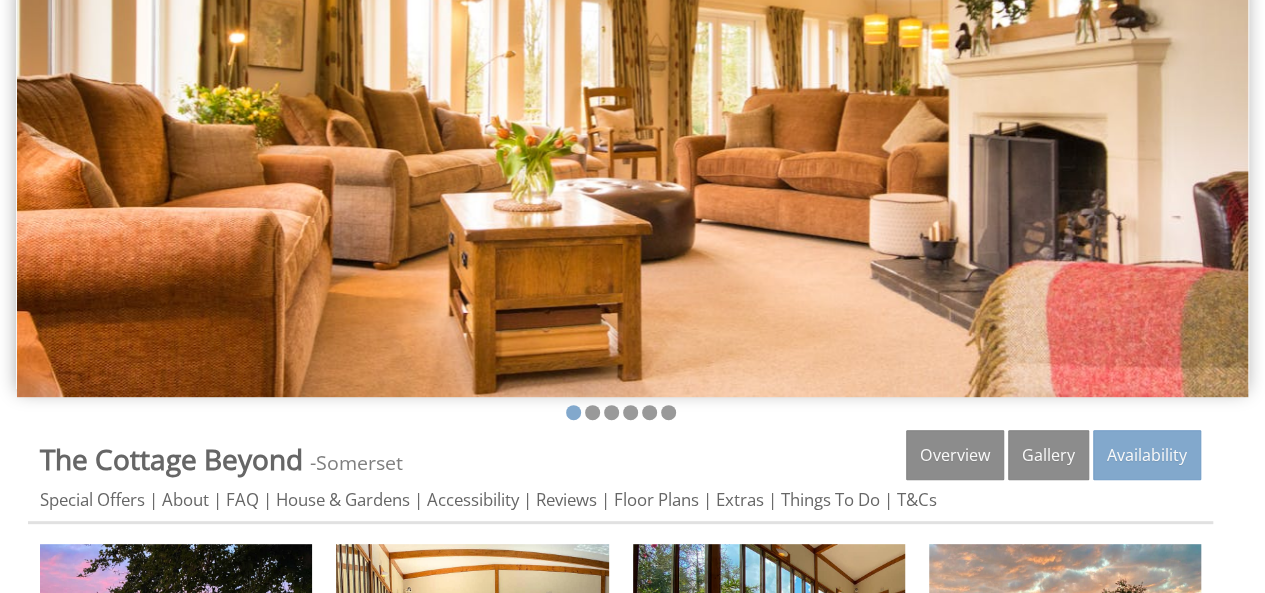 scroll, scrollTop: 0, scrollLeft: 0, axis: both 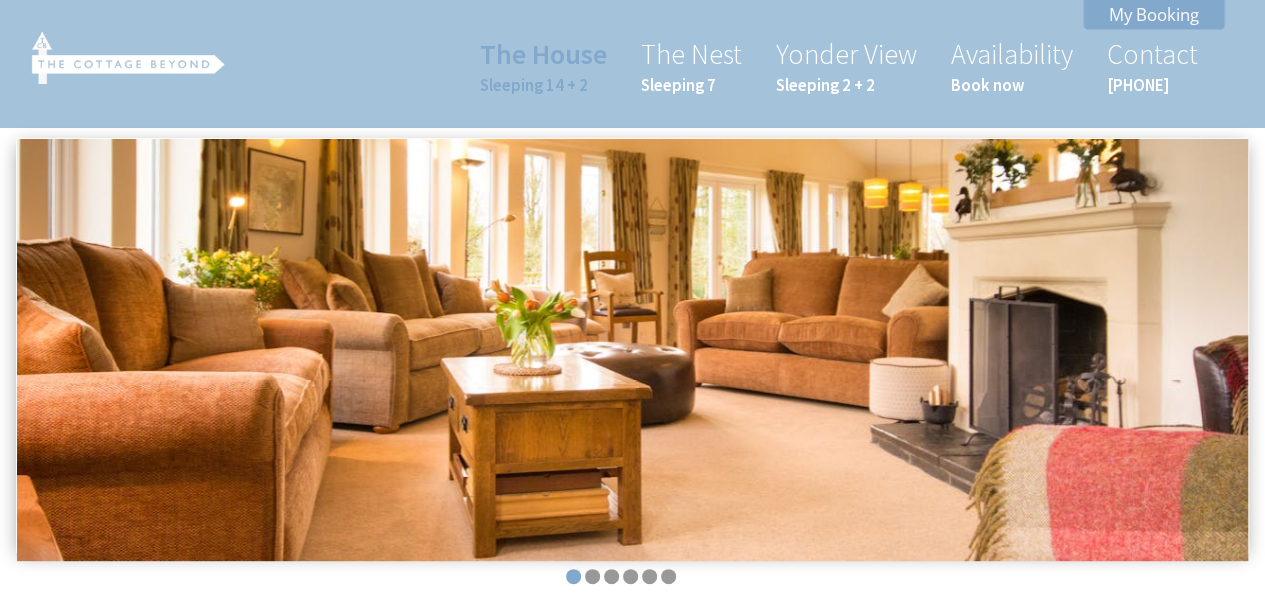 drag, startPoint x: 1172, startPoint y: 346, endPoint x: 770, endPoint y: 365, distance: 402.44876 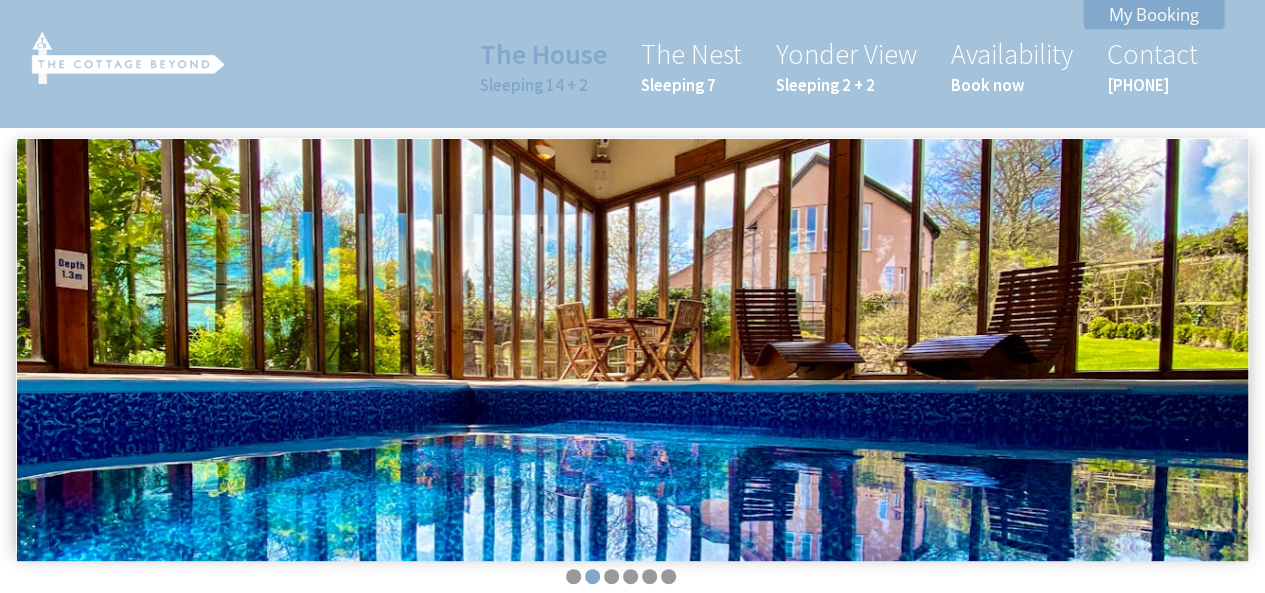drag, startPoint x: 1132, startPoint y: 377, endPoint x: 894, endPoint y: 361, distance: 238.53722 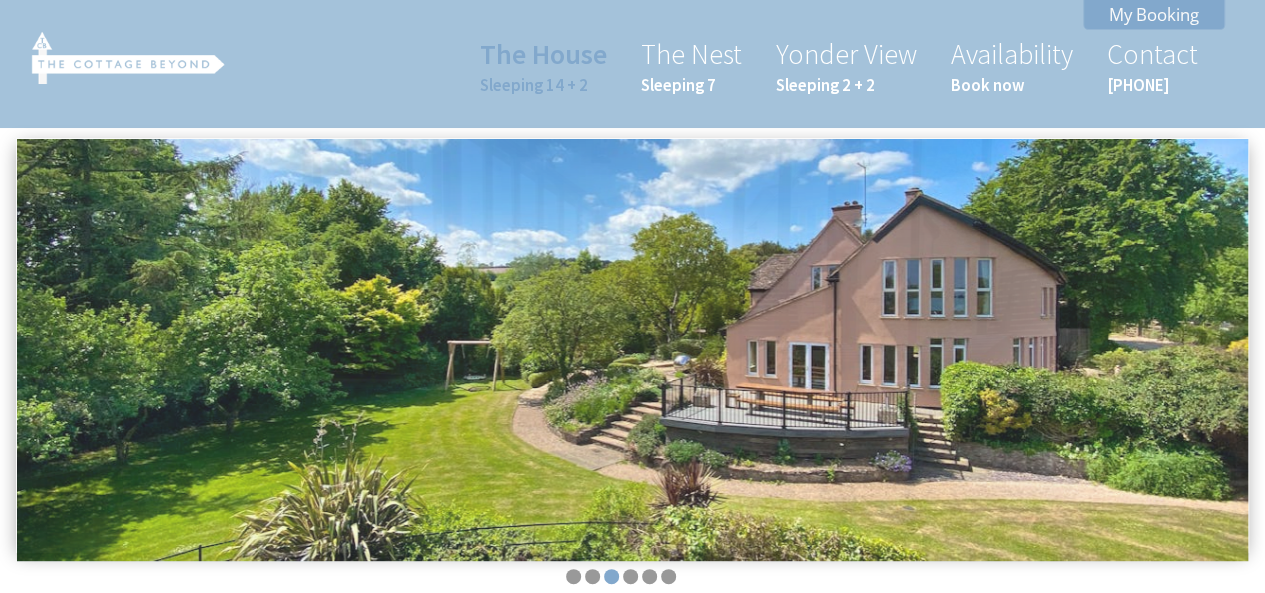 click at bounding box center (632, 350) 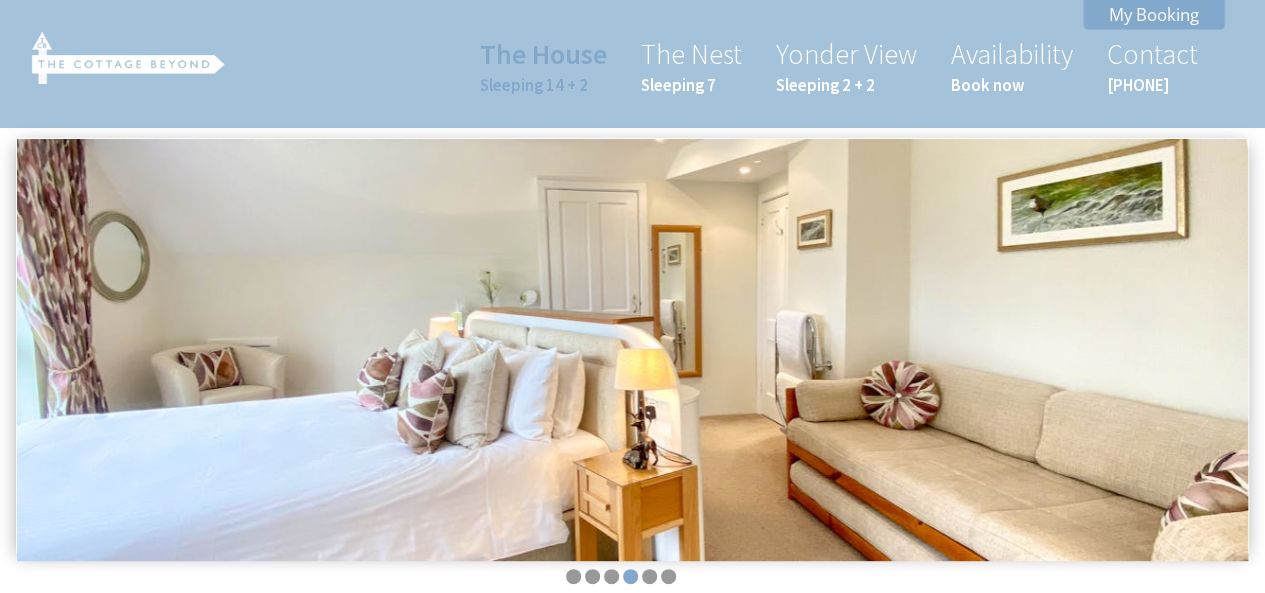 drag, startPoint x: 985, startPoint y: 375, endPoint x: 788, endPoint y: 370, distance: 197.06345 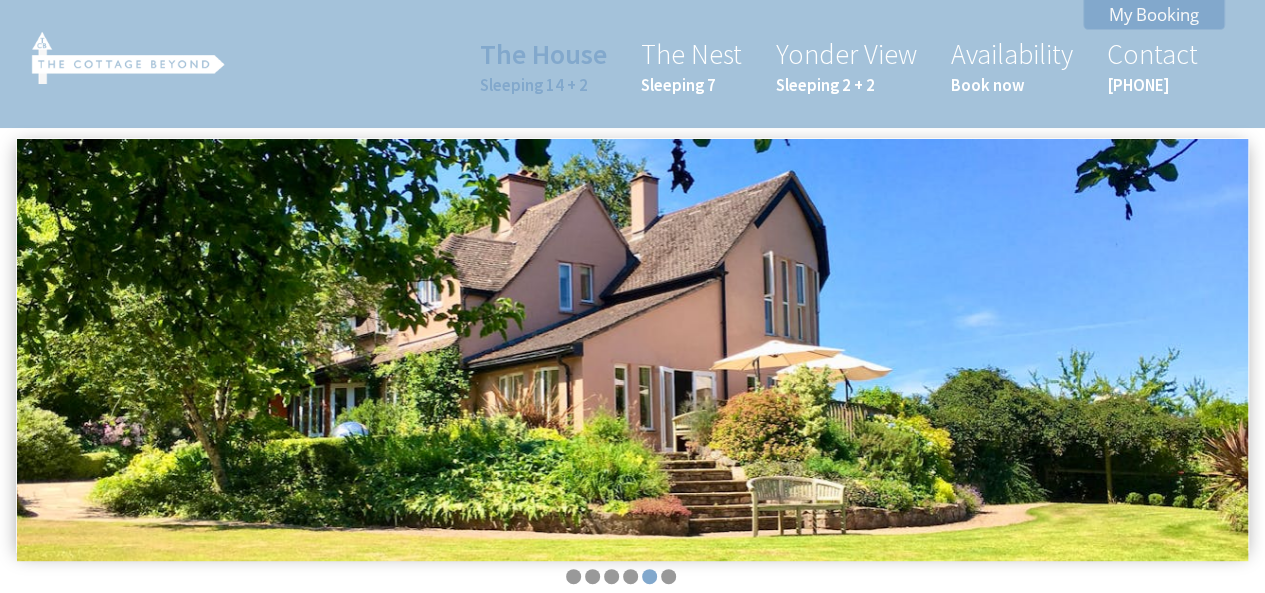 drag, startPoint x: 771, startPoint y: 366, endPoint x: 759, endPoint y: 366, distance: 12 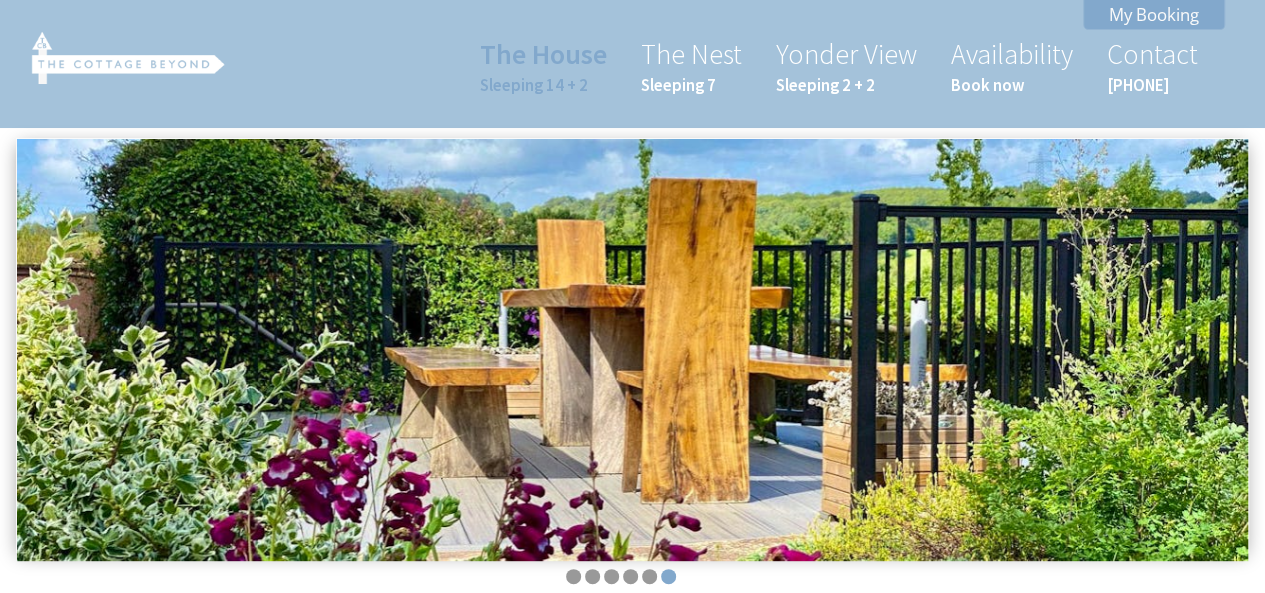 drag, startPoint x: 808, startPoint y: 358, endPoint x: 621, endPoint y: 359, distance: 187.00267 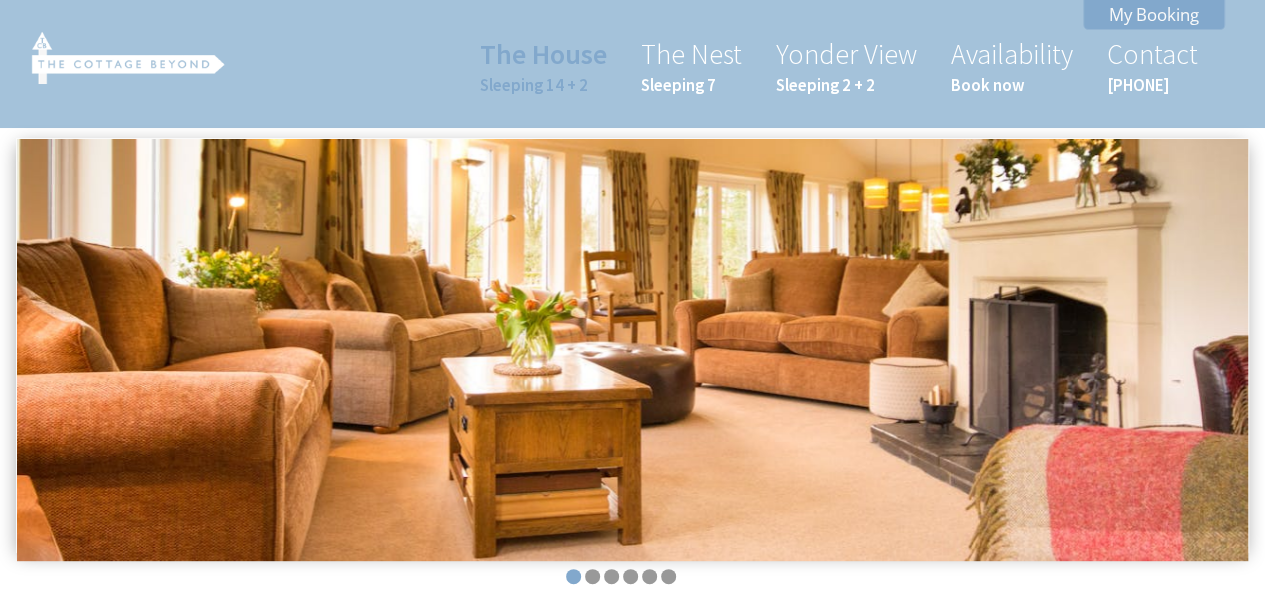 drag, startPoint x: 861, startPoint y: 354, endPoint x: 688, endPoint y: 369, distance: 173.64908 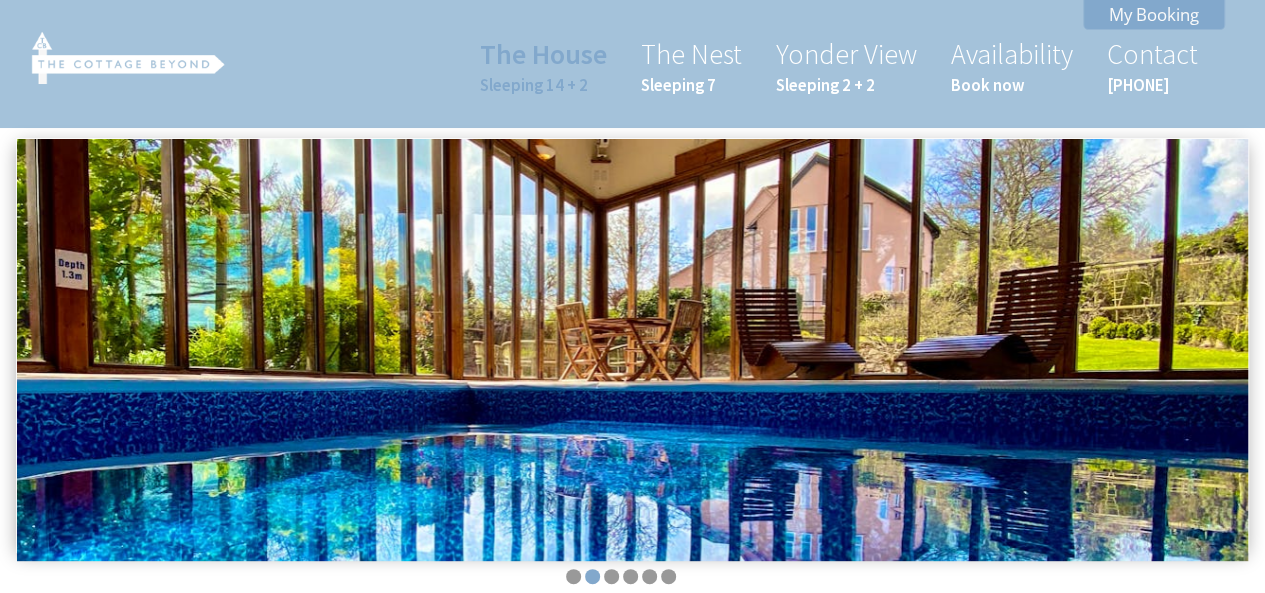 drag, startPoint x: 938, startPoint y: 365, endPoint x: 700, endPoint y: 382, distance: 238.60637 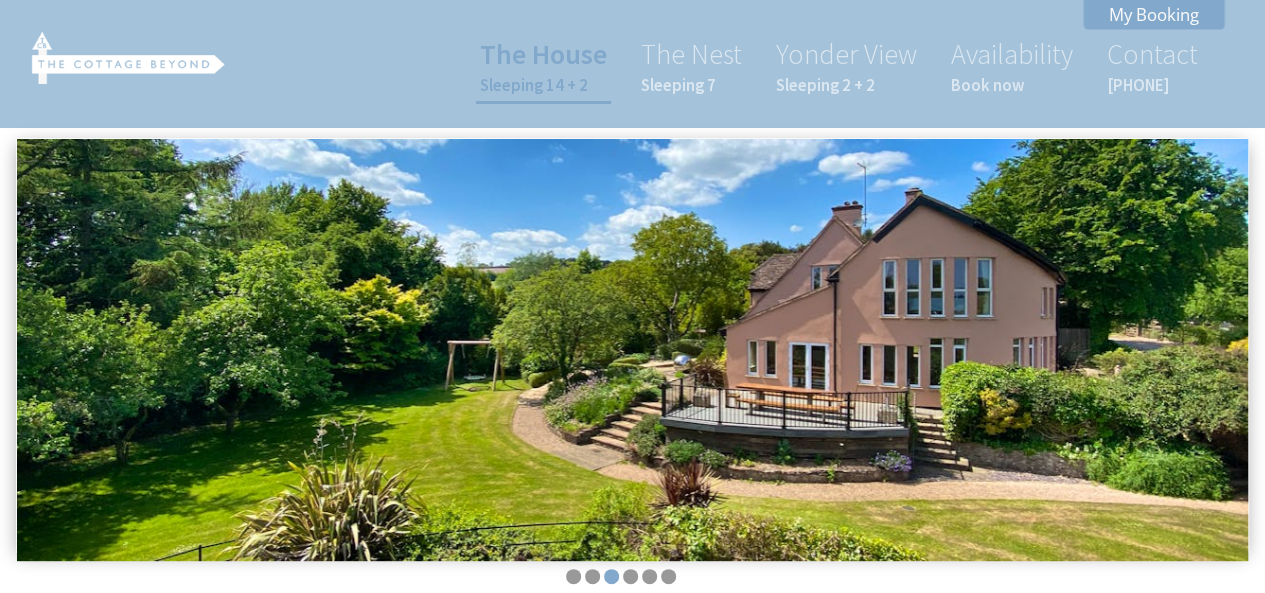 click on "Sleeping 14 + 2" at bounding box center (543, 85) 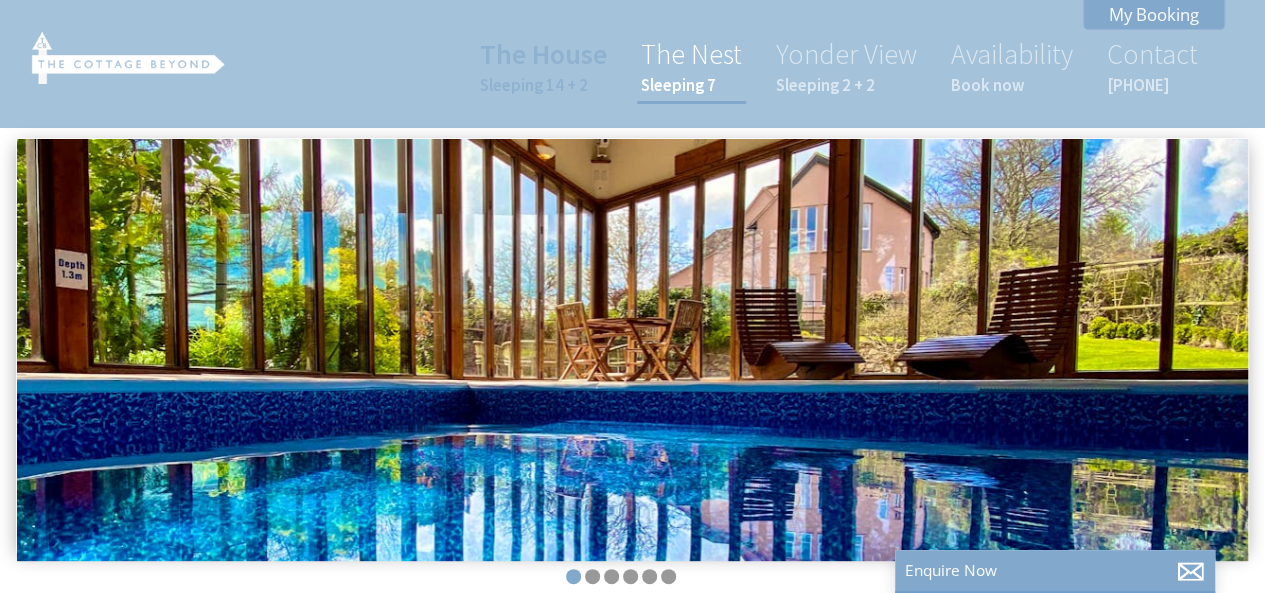 click on "Sleeping 7" at bounding box center [691, 85] 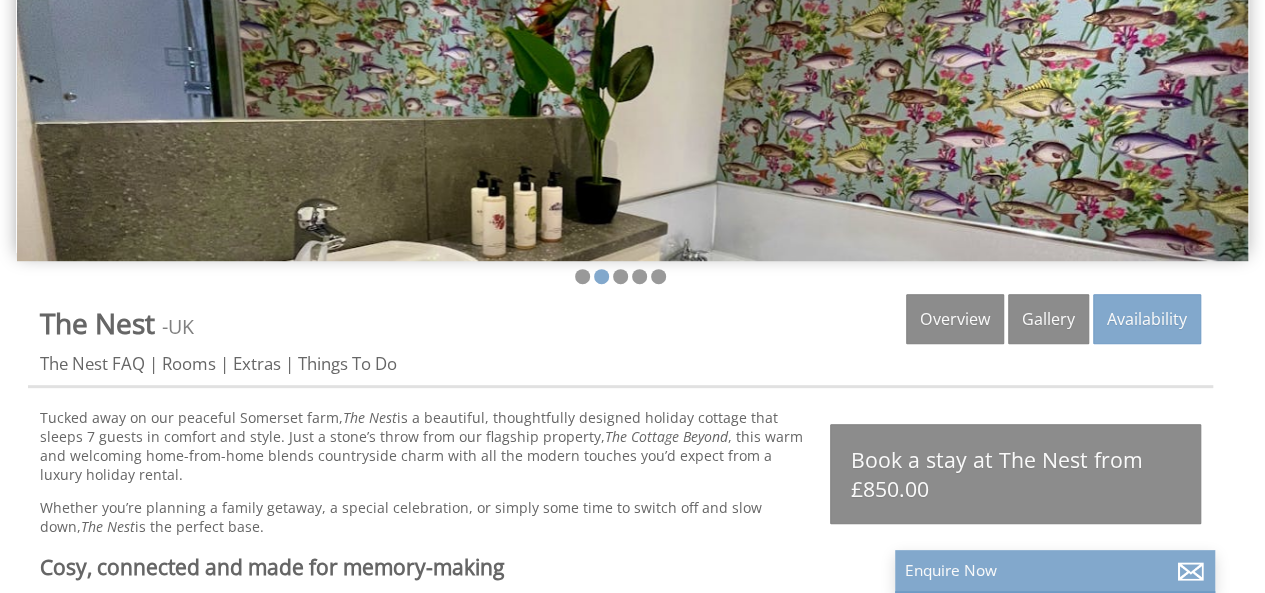scroll, scrollTop: 0, scrollLeft: 0, axis: both 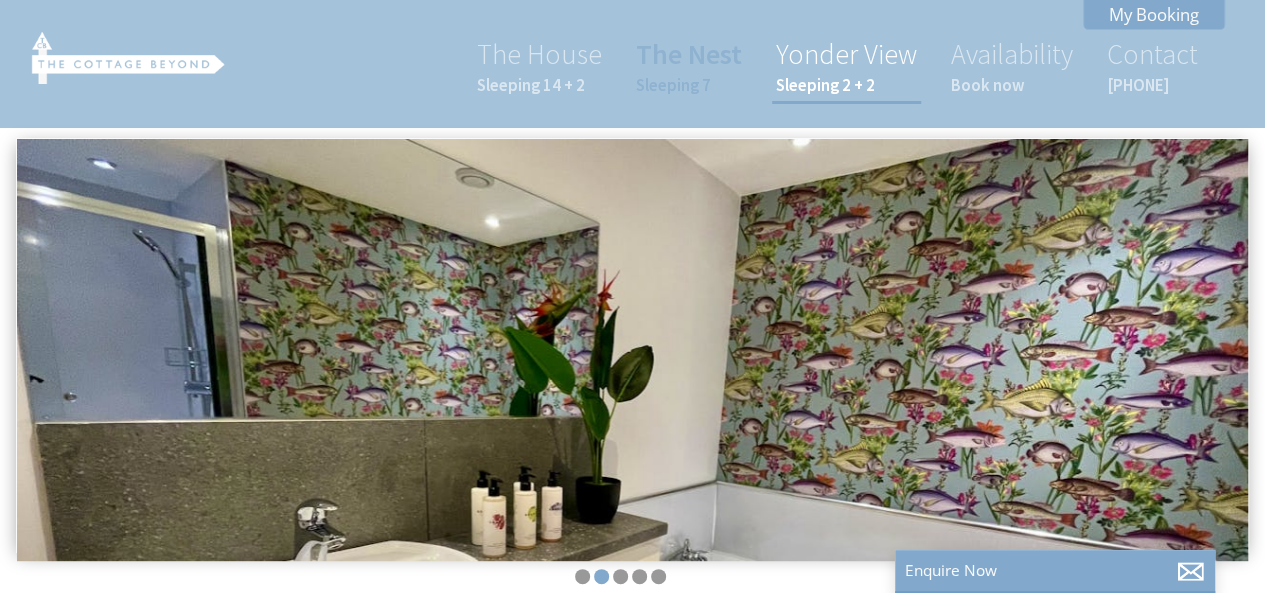 click on "Sleeping 2 + 2" at bounding box center [846, 85] 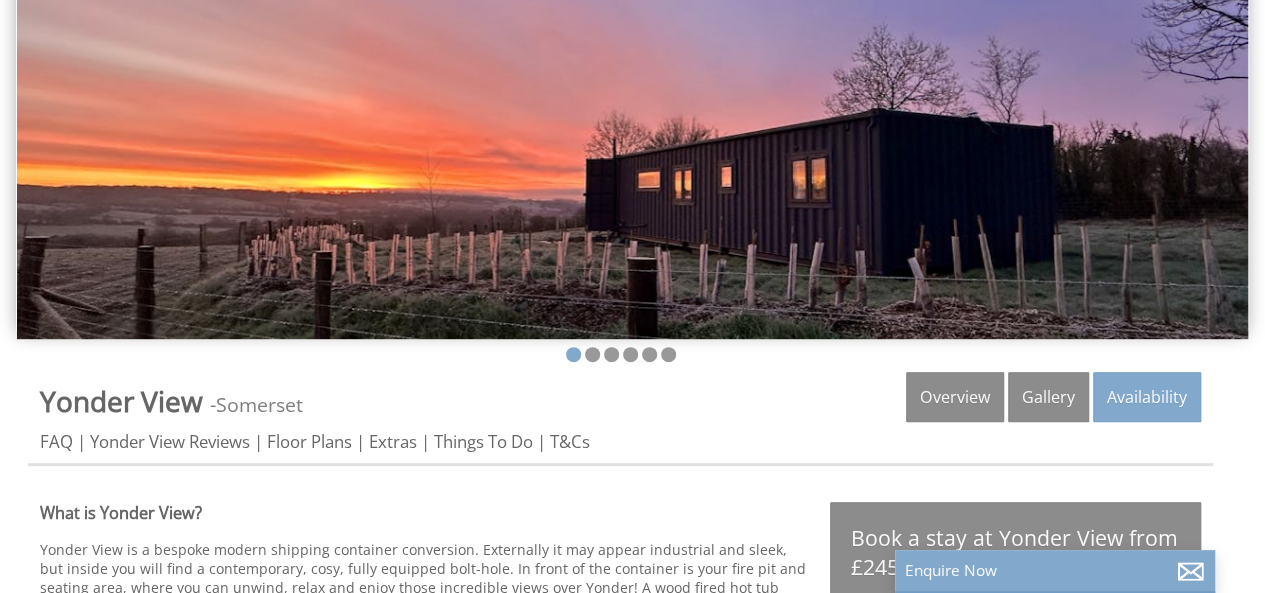 scroll, scrollTop: 0, scrollLeft: 0, axis: both 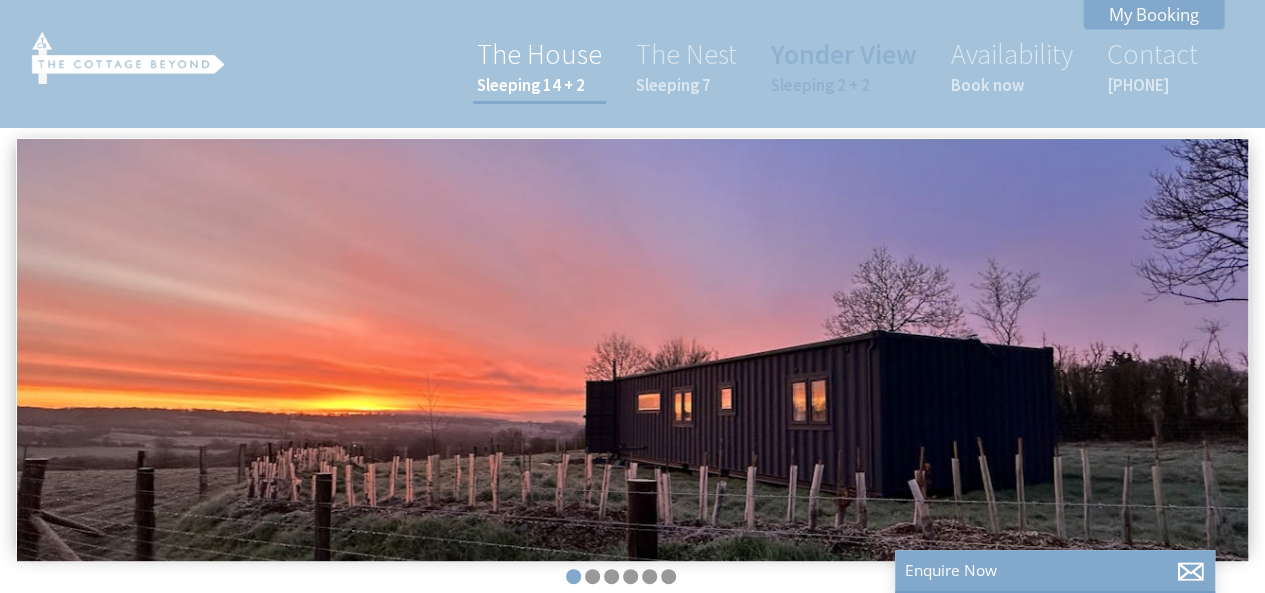 click on "Sleeping 14 + 2" at bounding box center [539, 85] 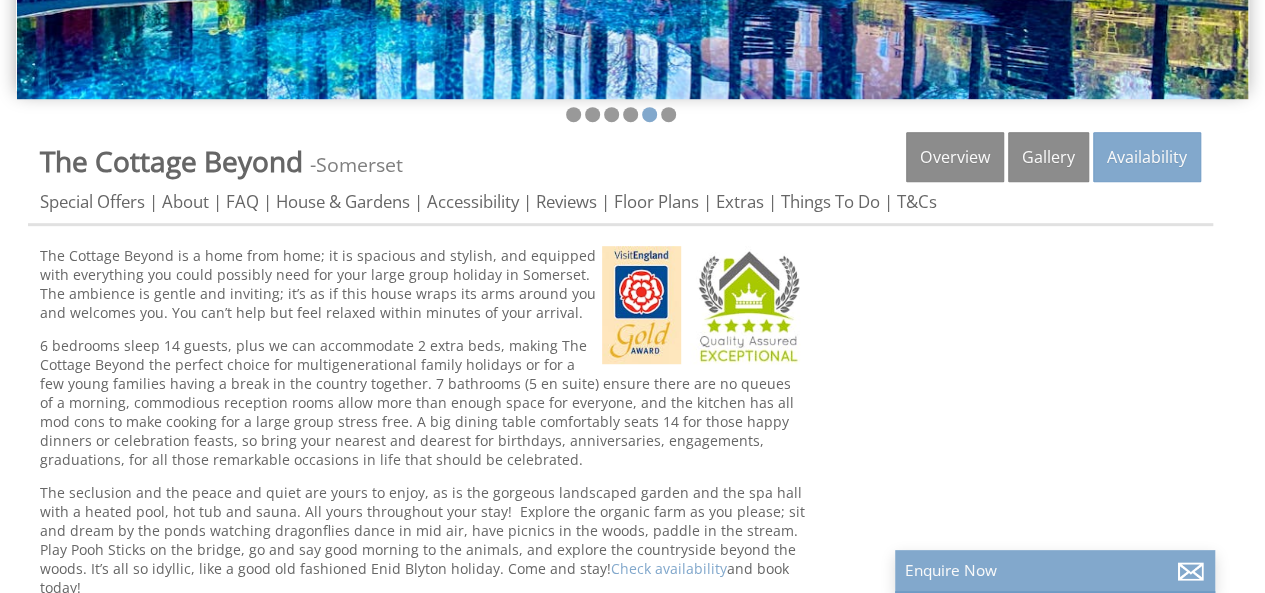 scroll, scrollTop: 430, scrollLeft: 0, axis: vertical 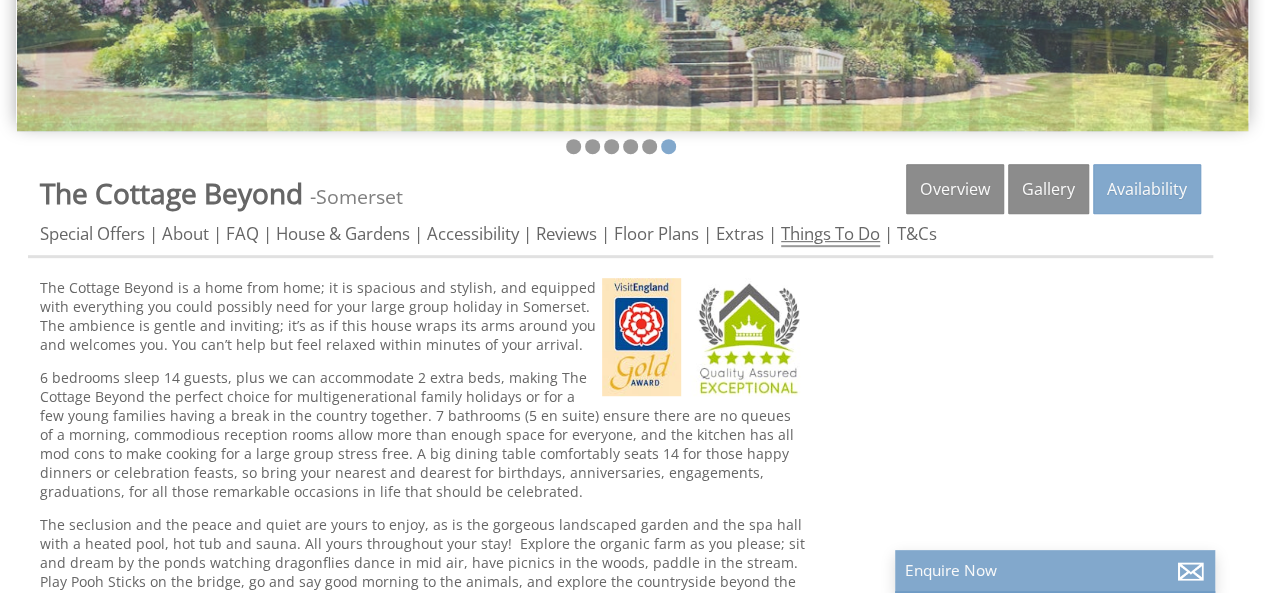 click on "Things To Do" at bounding box center (830, 234) 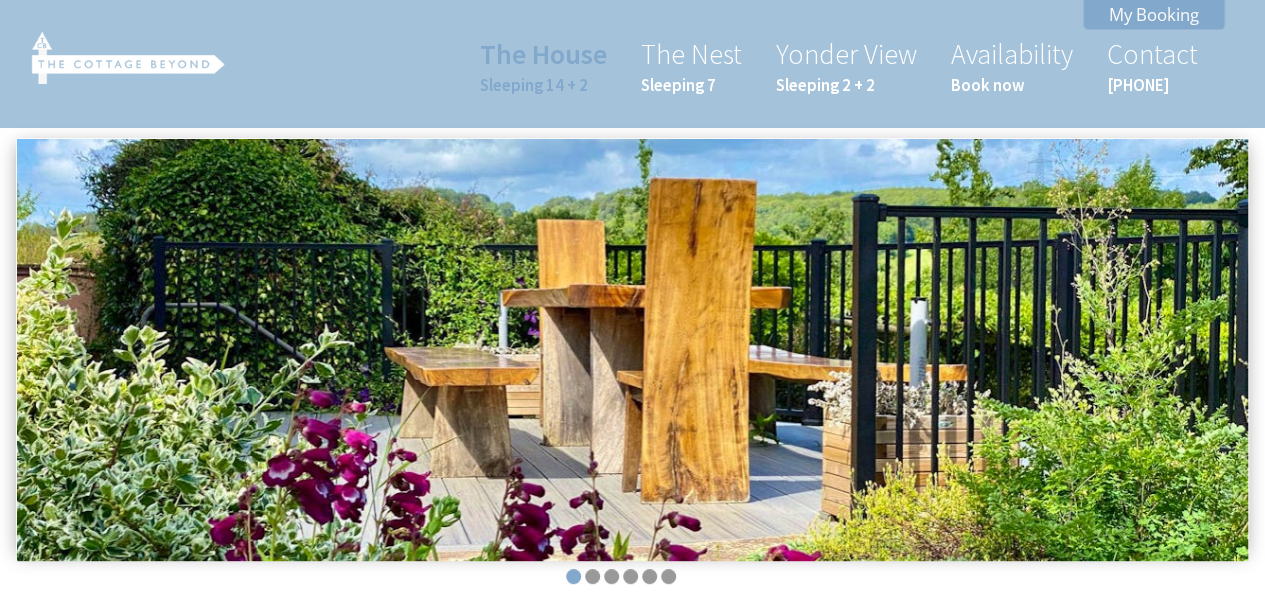 scroll, scrollTop: 400, scrollLeft: 0, axis: vertical 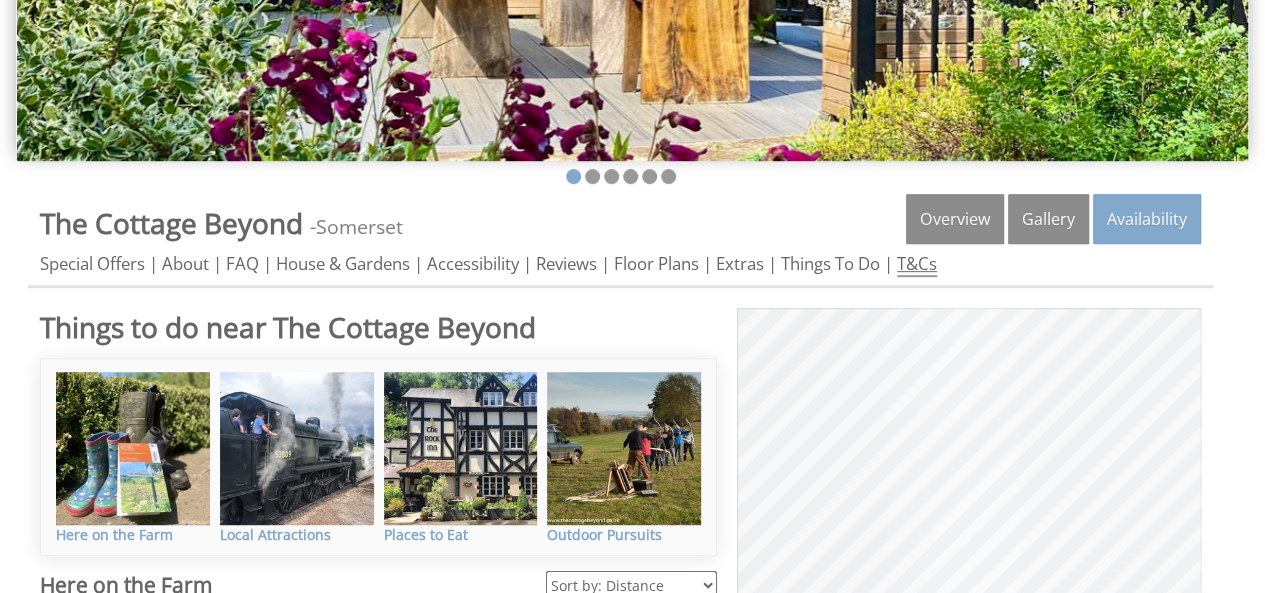 click on "T&Cs" at bounding box center (917, 264) 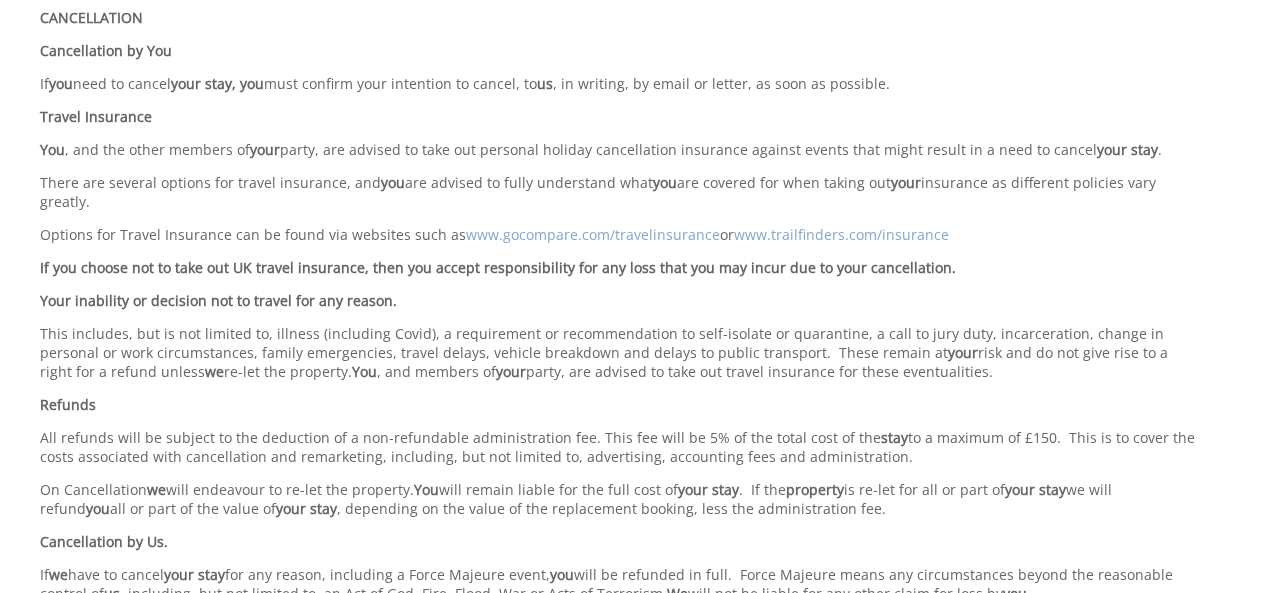 scroll, scrollTop: 1100, scrollLeft: 0, axis: vertical 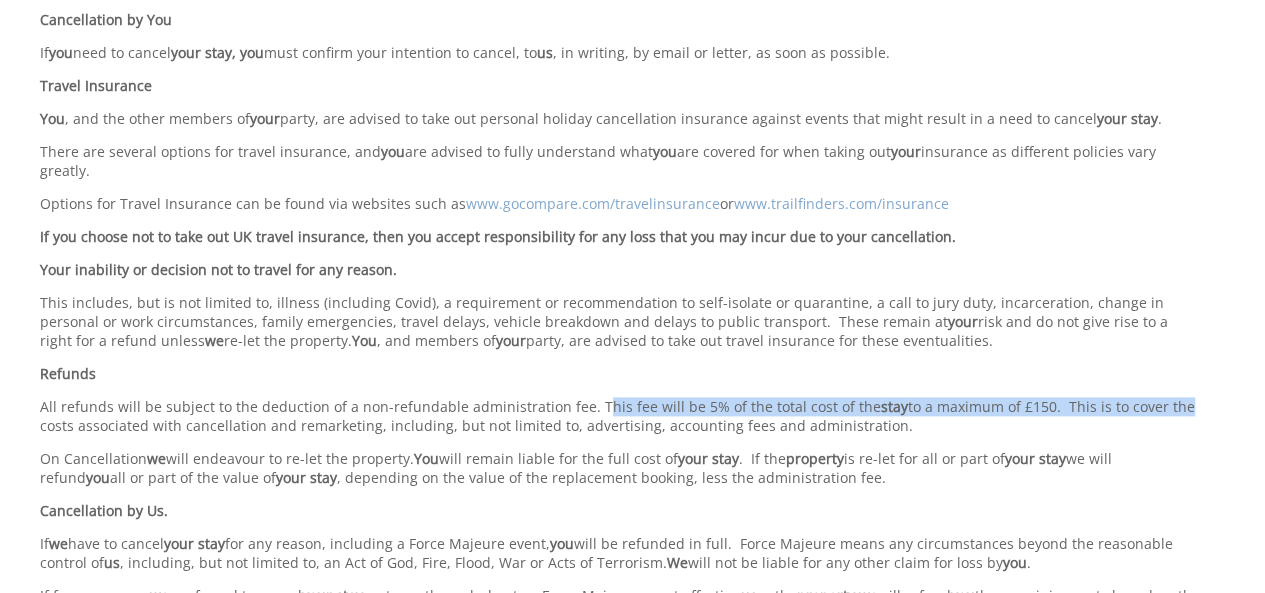drag, startPoint x: 585, startPoint y: 375, endPoint x: 1168, endPoint y: 380, distance: 583.0214 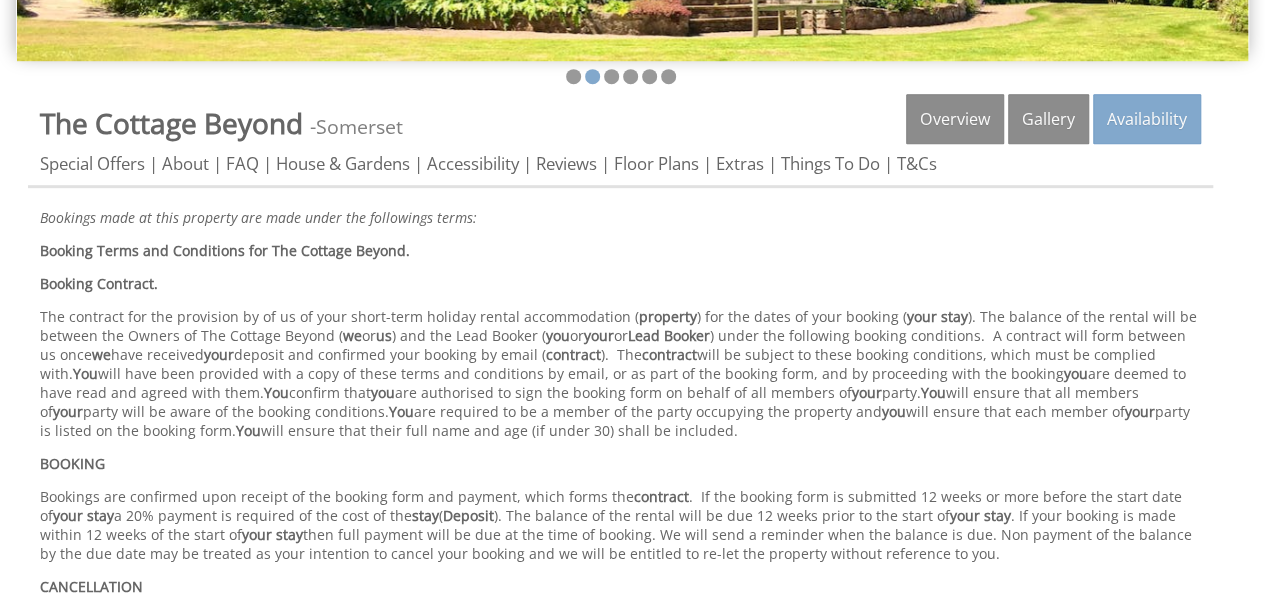 scroll, scrollTop: 400, scrollLeft: 0, axis: vertical 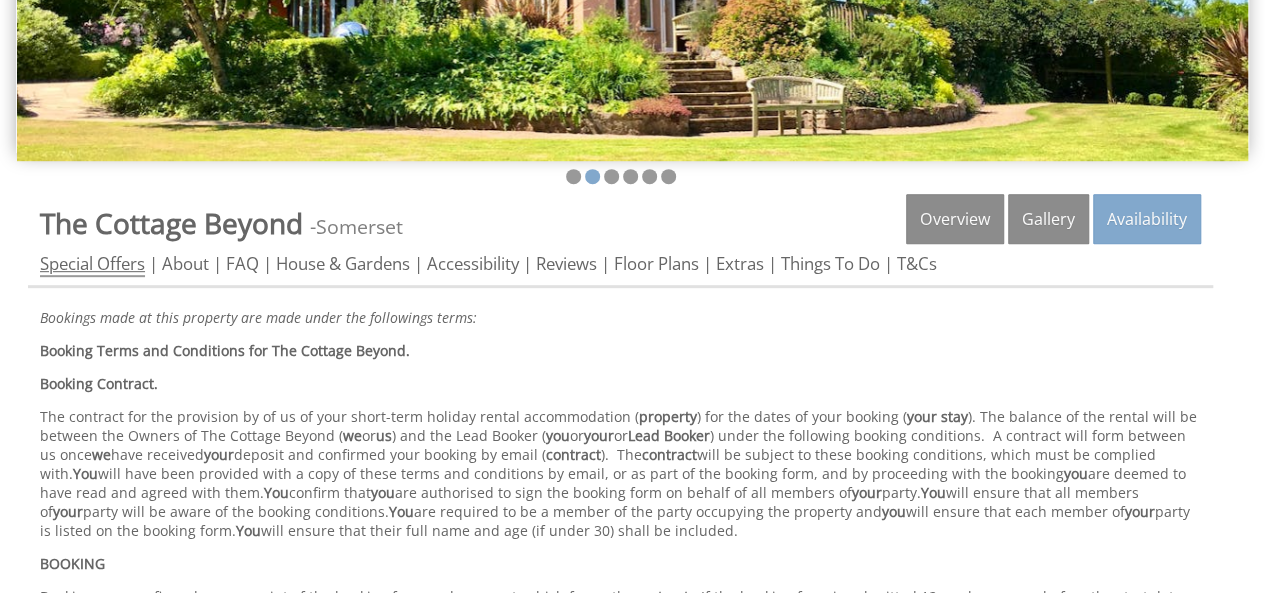 click on "Special Offers" at bounding box center [92, 264] 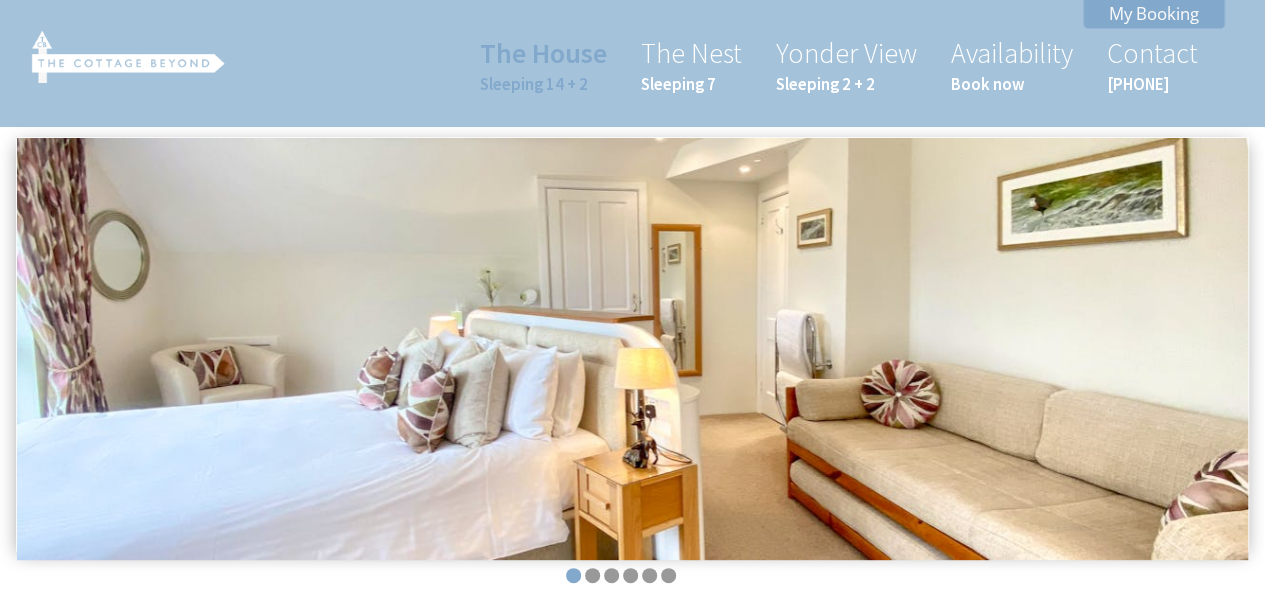 scroll, scrollTop: 500, scrollLeft: 0, axis: vertical 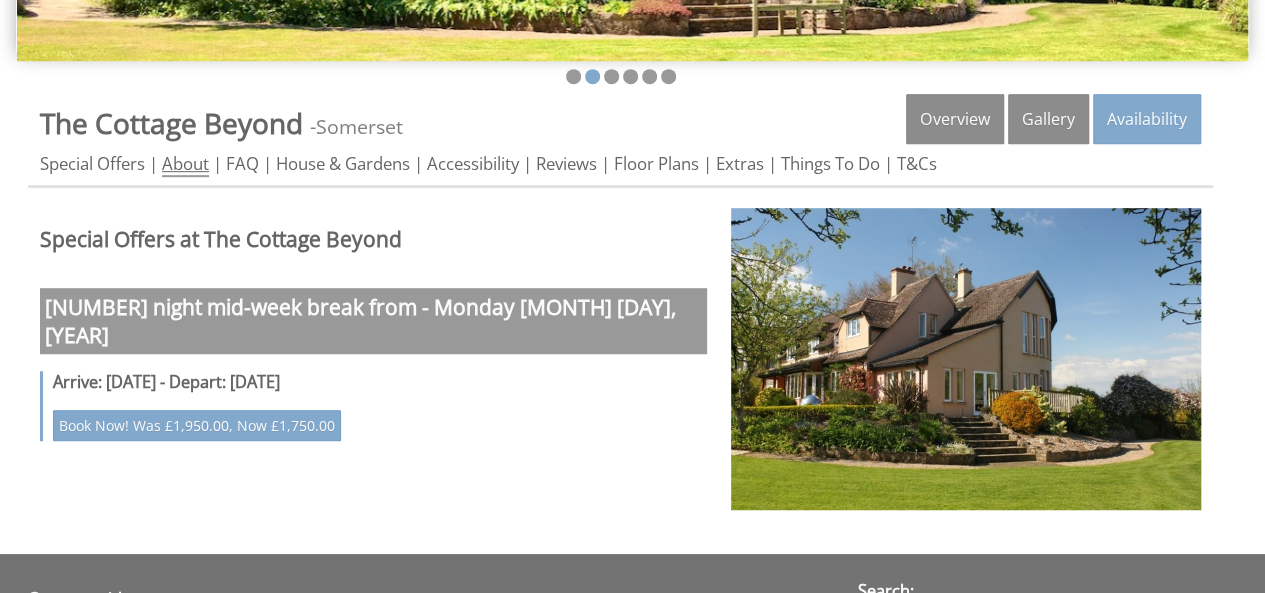 click on "About" at bounding box center [185, 164] 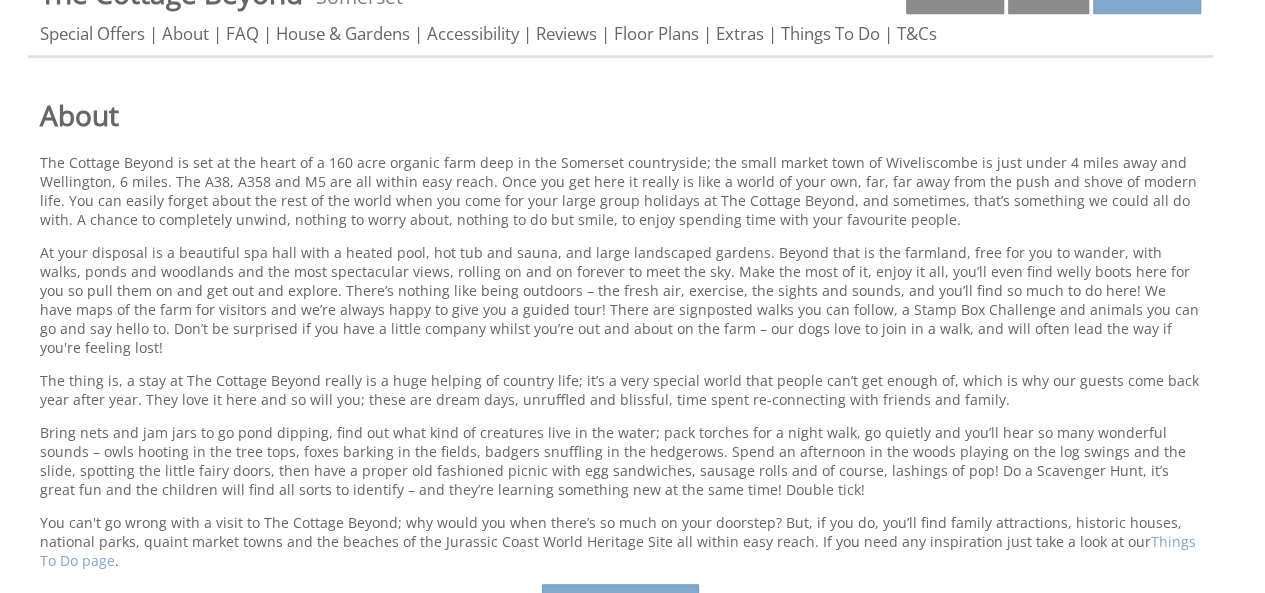 scroll, scrollTop: 600, scrollLeft: 0, axis: vertical 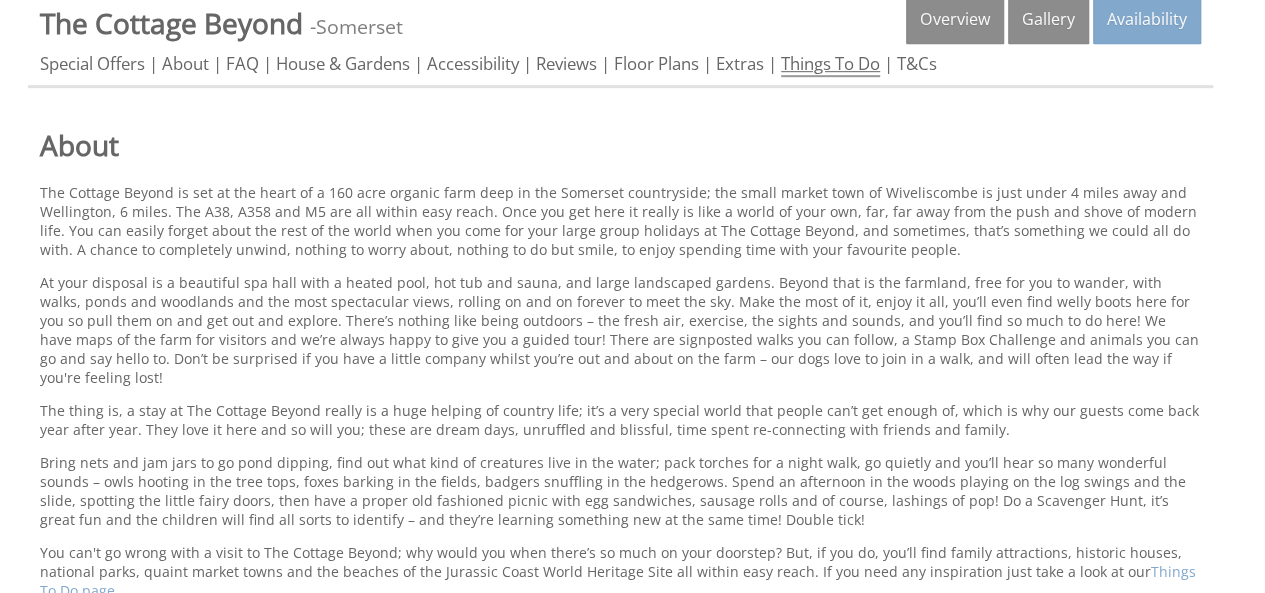 click on "Things To Do" at bounding box center (830, 64) 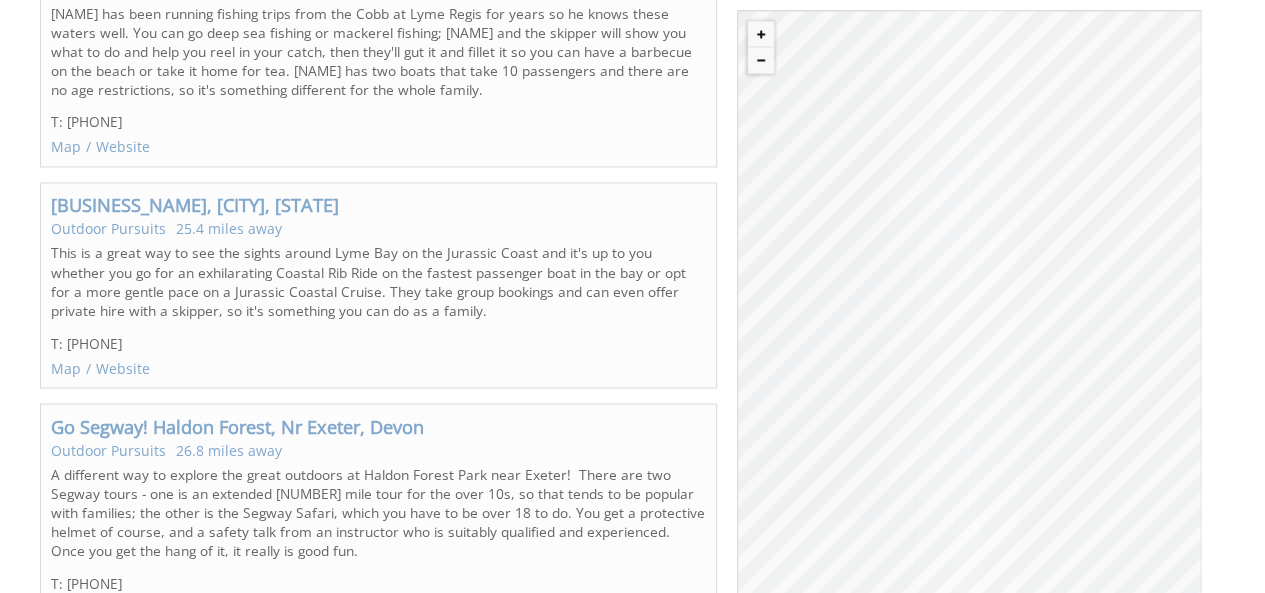 scroll, scrollTop: 20680, scrollLeft: 0, axis: vertical 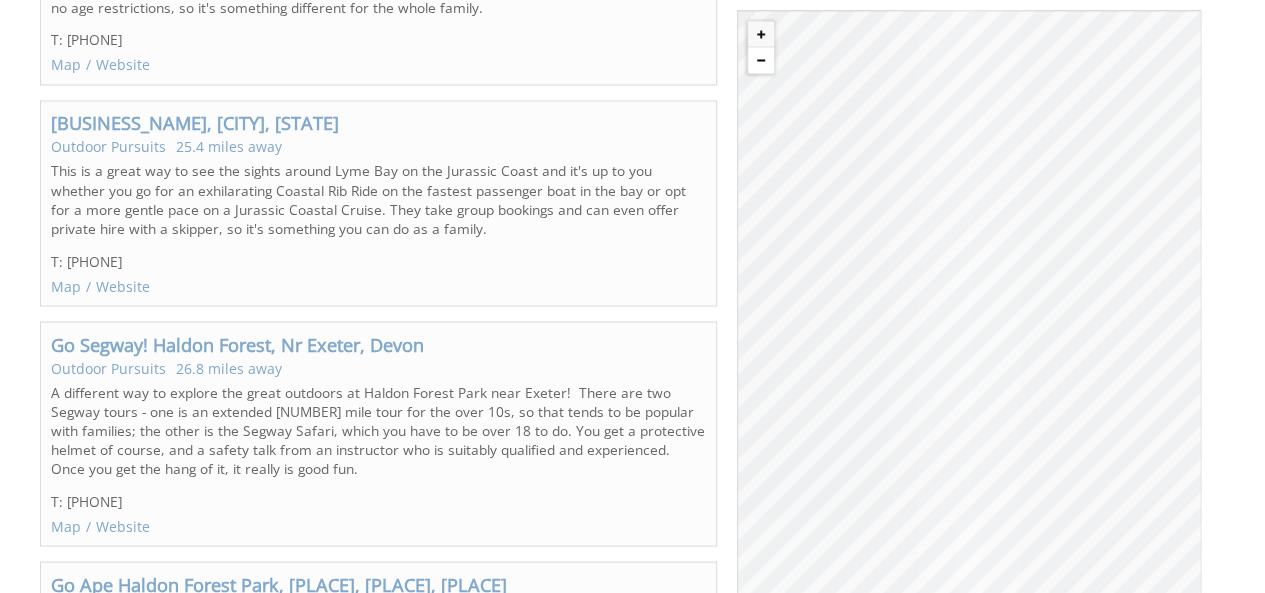 click at bounding box center [761, 60] 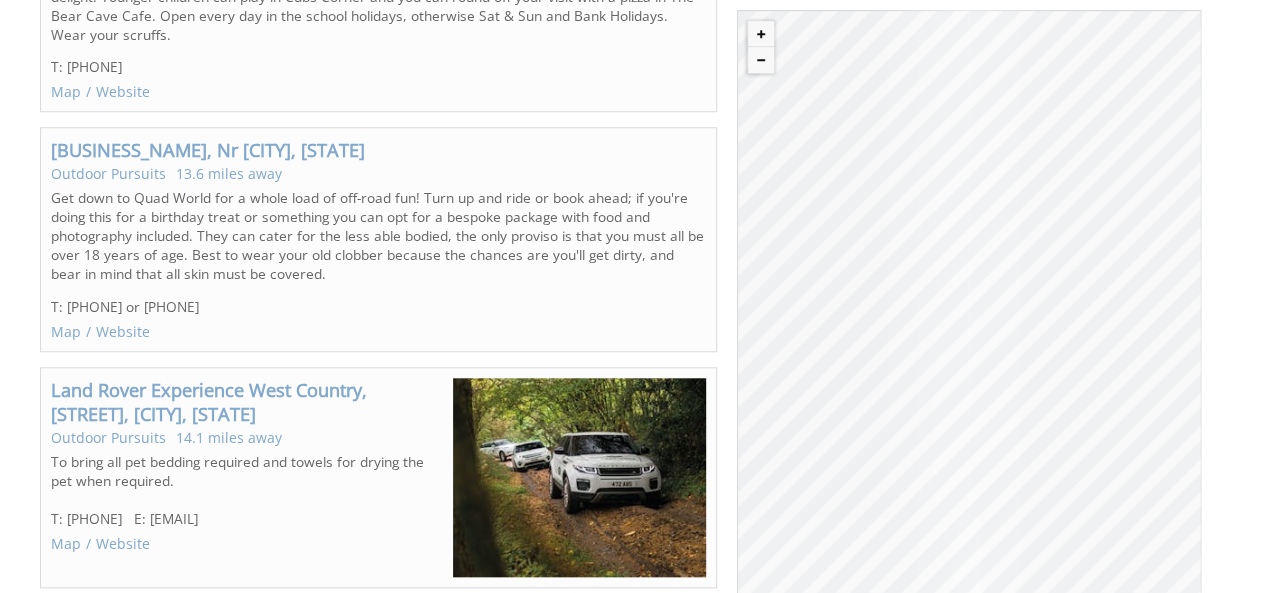 scroll, scrollTop: 19480, scrollLeft: 0, axis: vertical 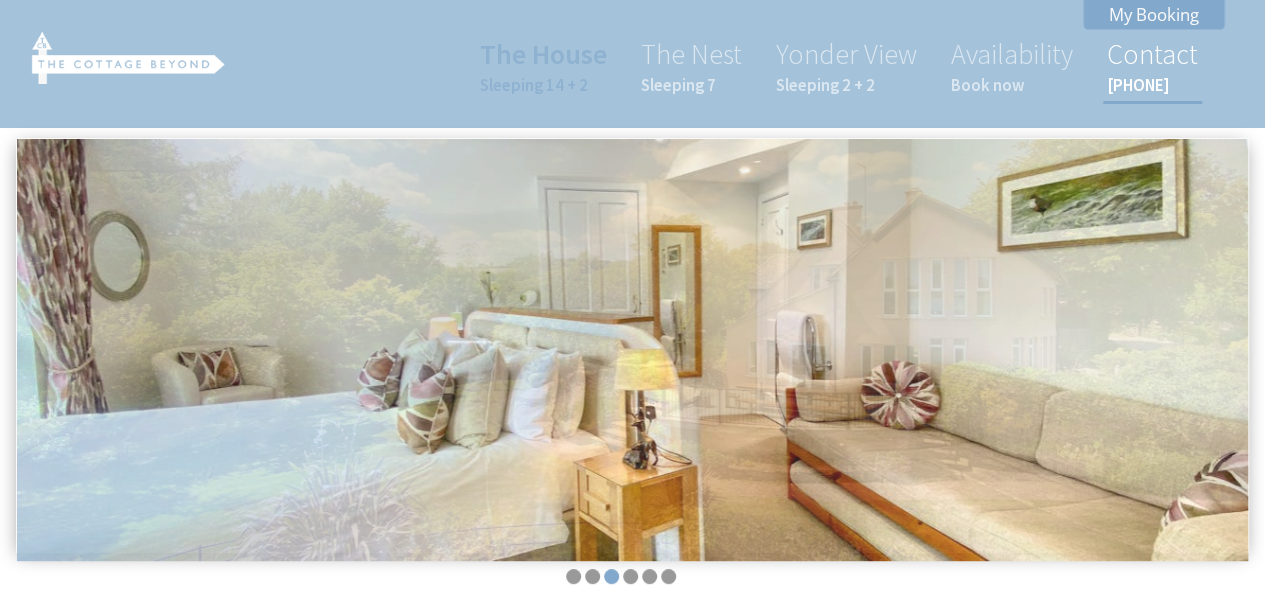 click on "Contact [PHONE]" at bounding box center (1152, 66) 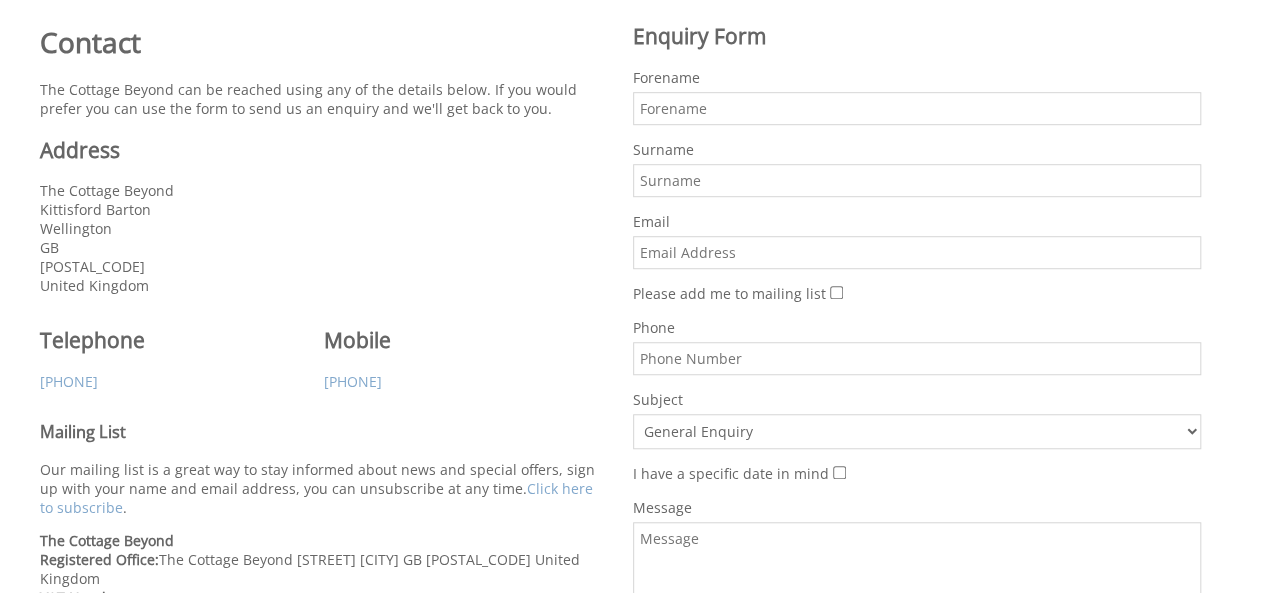 scroll, scrollTop: 600, scrollLeft: 0, axis: vertical 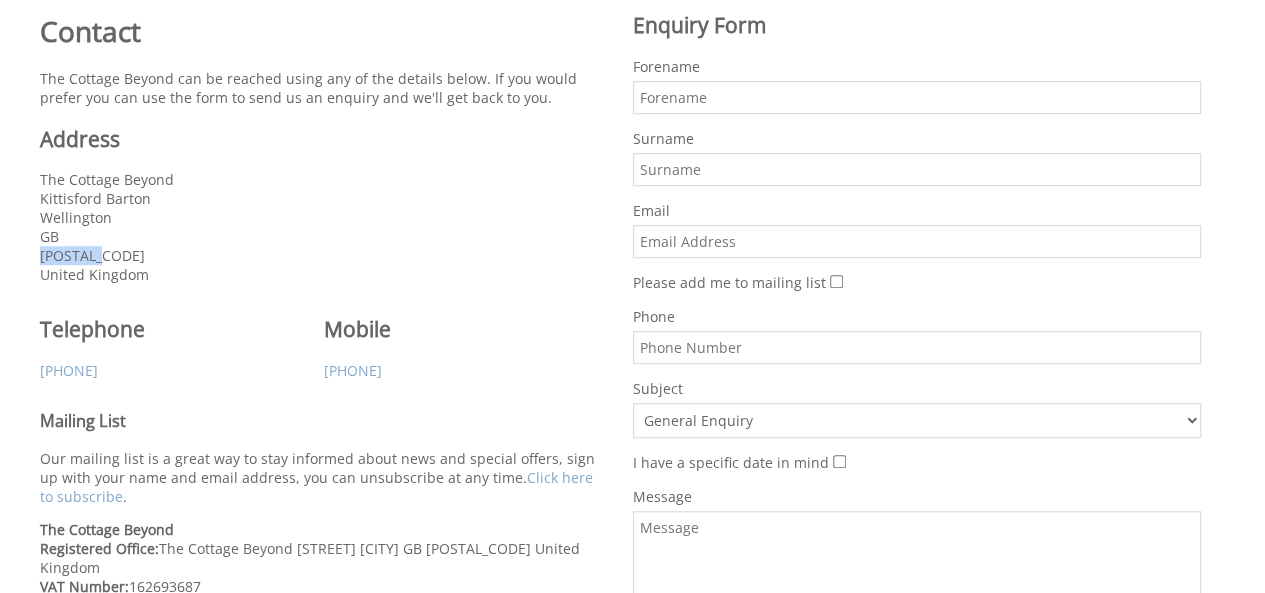 drag, startPoint x: 106, startPoint y: 248, endPoint x: 25, endPoint y: 247, distance: 81.00617 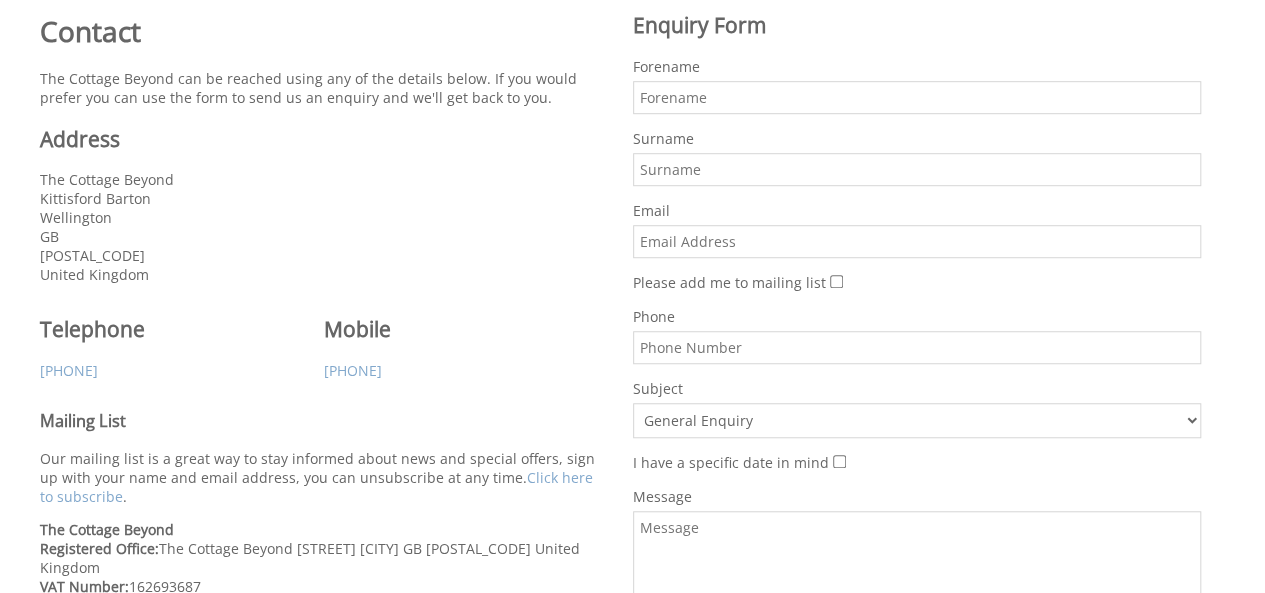drag, startPoint x: 74, startPoint y: 263, endPoint x: 55, endPoint y: 255, distance: 20.615528 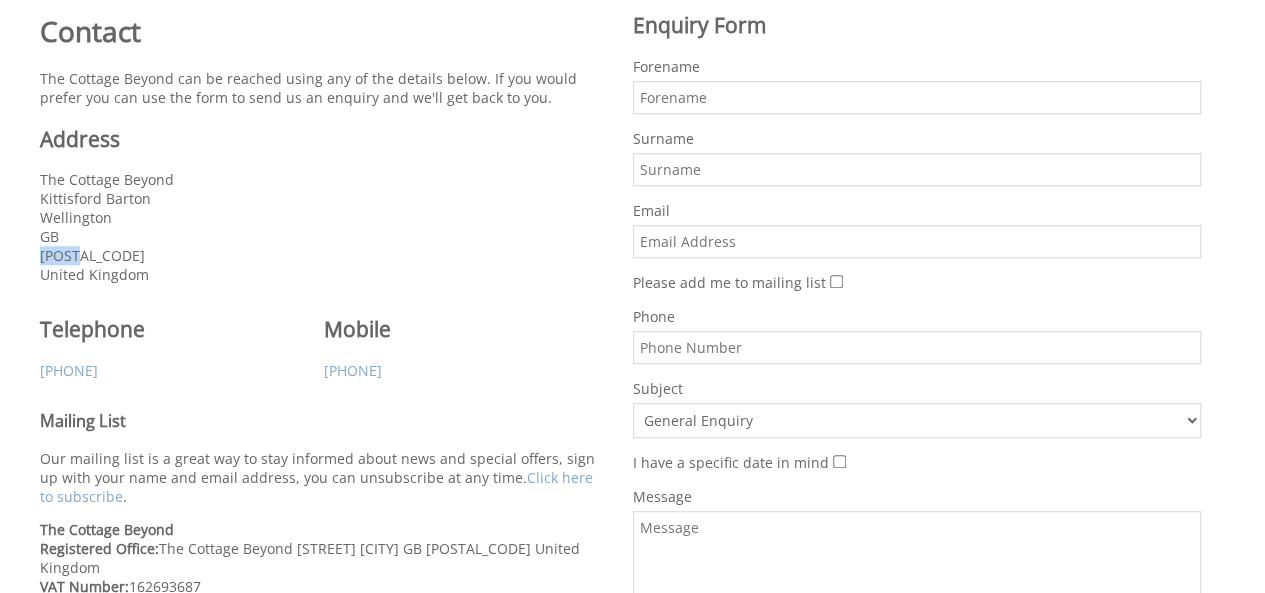 click on "The Cottage Beyond
Kittisford Barton
Wellington
GB
[POSTAL_CODE]
United Kingdom" at bounding box center (324, 227) 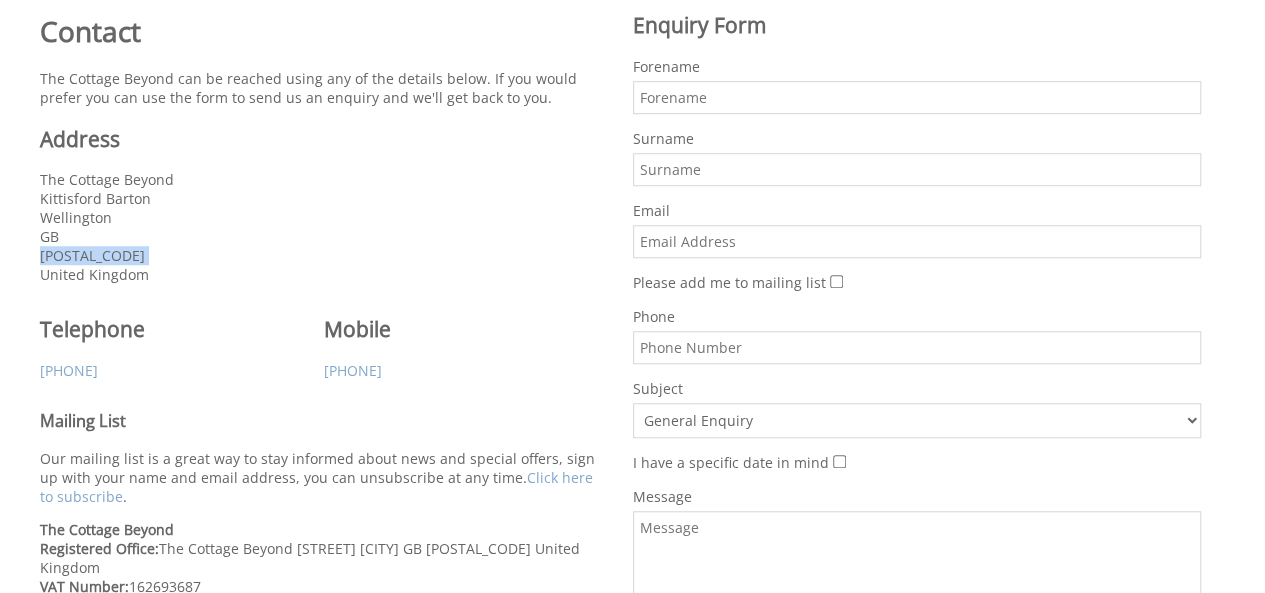 click on "The Cottage Beyond
Kittisford Barton
Wellington
GB
[POSTAL_CODE]
United Kingdom" at bounding box center (324, 227) 